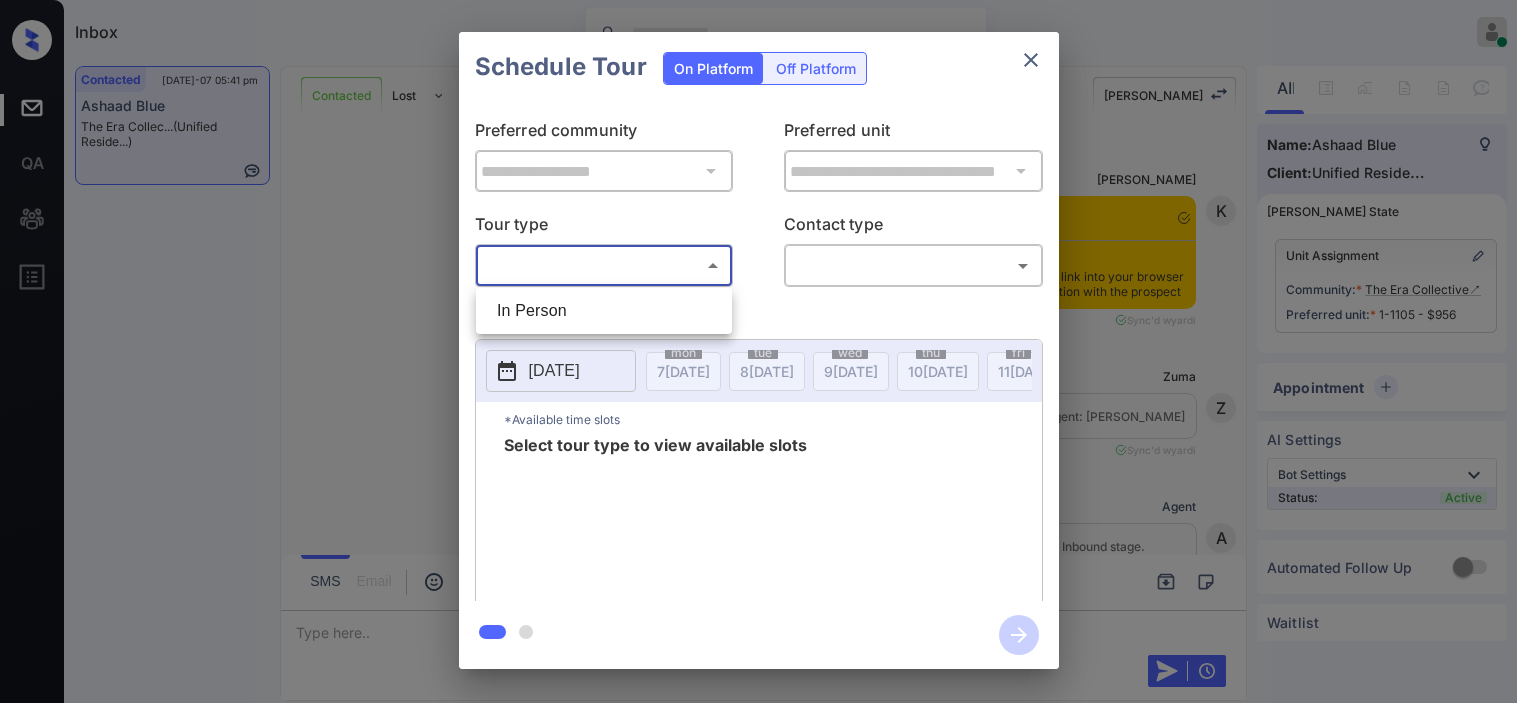 scroll, scrollTop: 0, scrollLeft: 0, axis: both 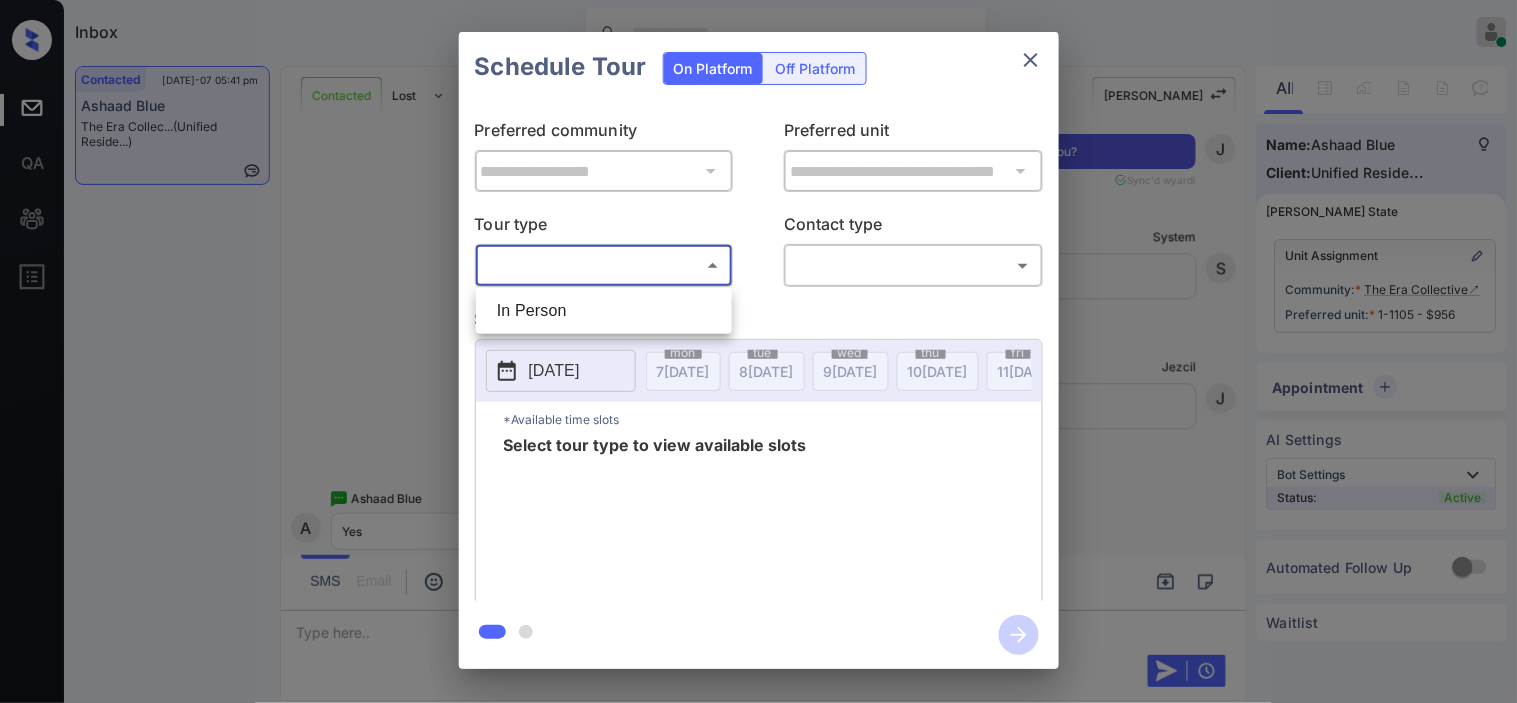 drag, startPoint x: 511, startPoint y: 316, endPoint x: 833, endPoint y: 296, distance: 322.6205 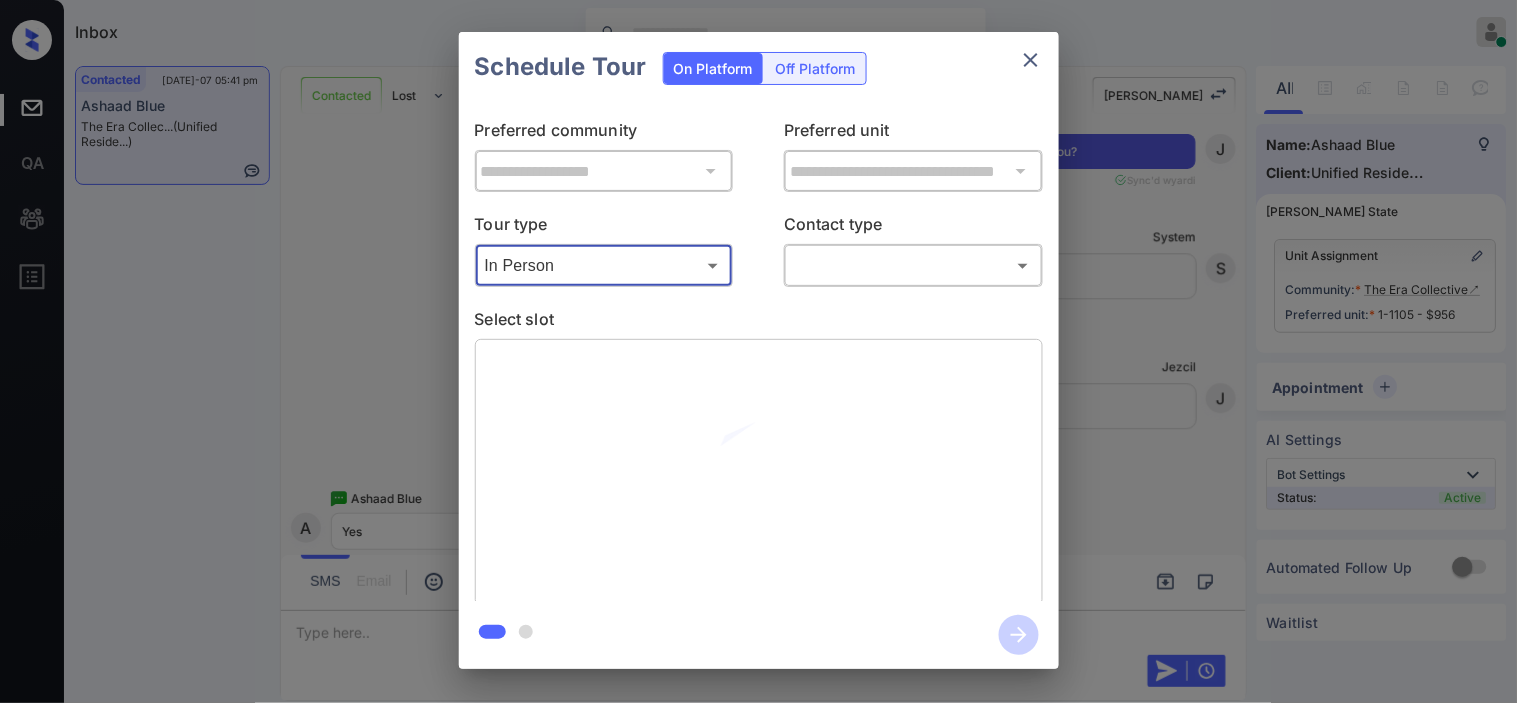 click on "Inbox Kristine Capara Online Set yourself   offline Set yourself   on break Profile Switch to  dark  mode Sign out Contacted Jul-07 05:41 pm   Ashaad Blue The Era Collec...  (Unified Reside...) Contacted Lost Lead Sentiment: Angry Upon sliding the acknowledgement:  Lead will move to lost stage. * ​ SMS and call option will be set to opt out. AFM will be turned off for the lead. Kelsey New Message Kelsey Notes Note: https://conversation.getzuma.com/686c60dad1d5be0d3f246641 - Paste this link into your browser to view Kelsey’s conversation with the prospect Jul 07, 2025 05:05 pm  Sync'd w  yardi K New Message Zuma Lead transferred to leasing agent: kelsey Jul 07, 2025 05:05 pm  Sync'd w  yardi Z New Message Agent Lead created via leadPoller in Inbound stage. Jul 07, 2025 05:05 pm A New Message Agent AFM Request sent to Kelsey. Jul 07, 2025 05:05 pm A New Message Agent Notes Note: Jul 07, 2025 05:05 pm A New Message Kelsey Jul 07, 2025 05:05 pm   | TemplateAFMSms  Sync'd w  yardi K New Message Kelsey K   A S" at bounding box center [758, 351] 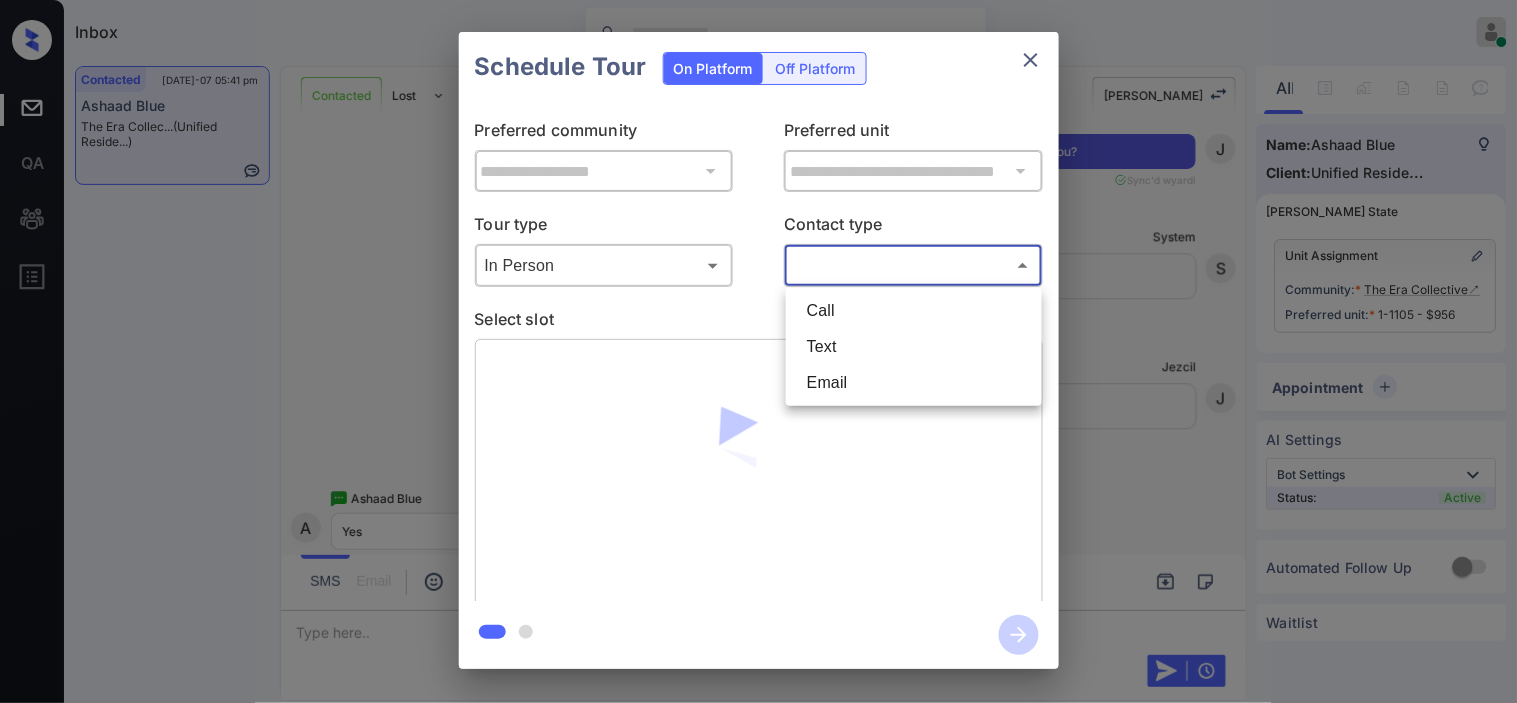 click on "Text" at bounding box center [914, 347] 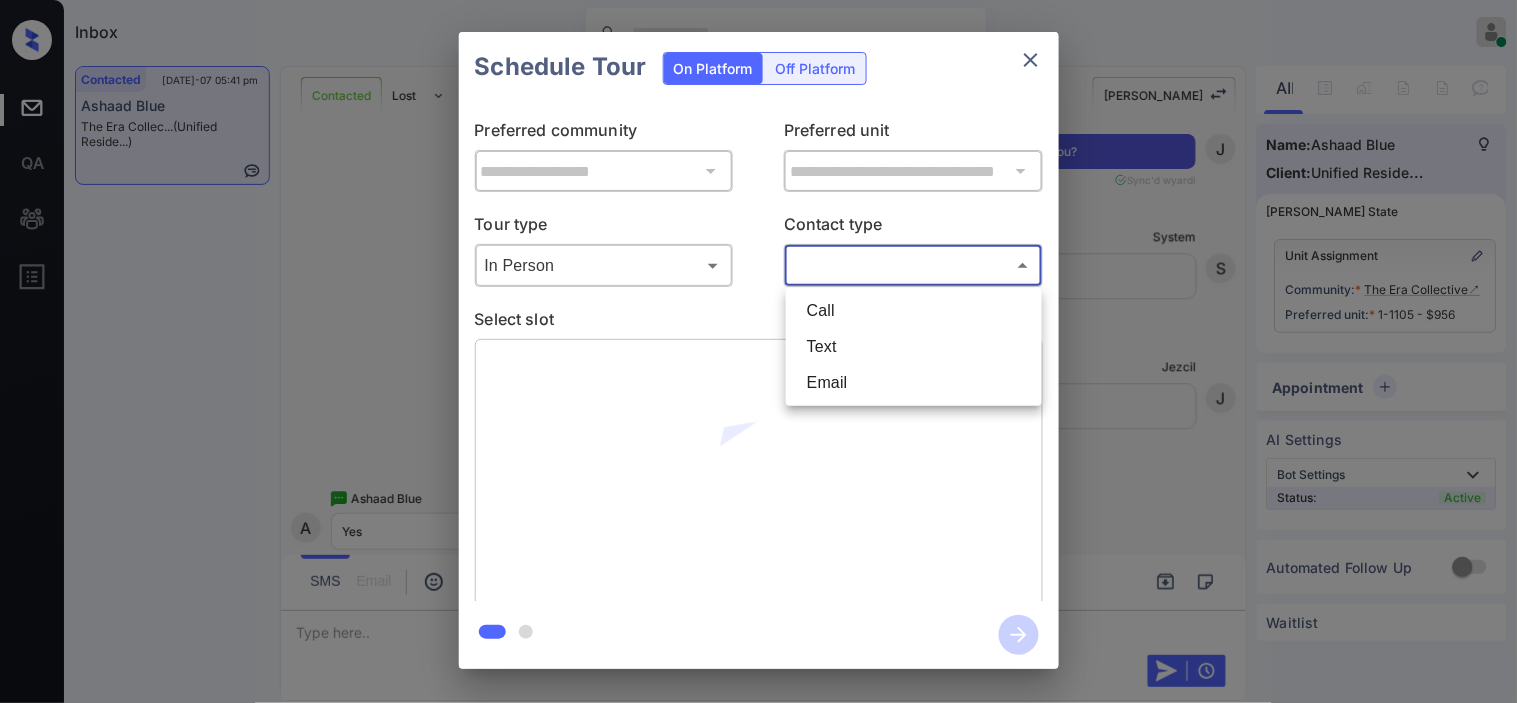 type on "****" 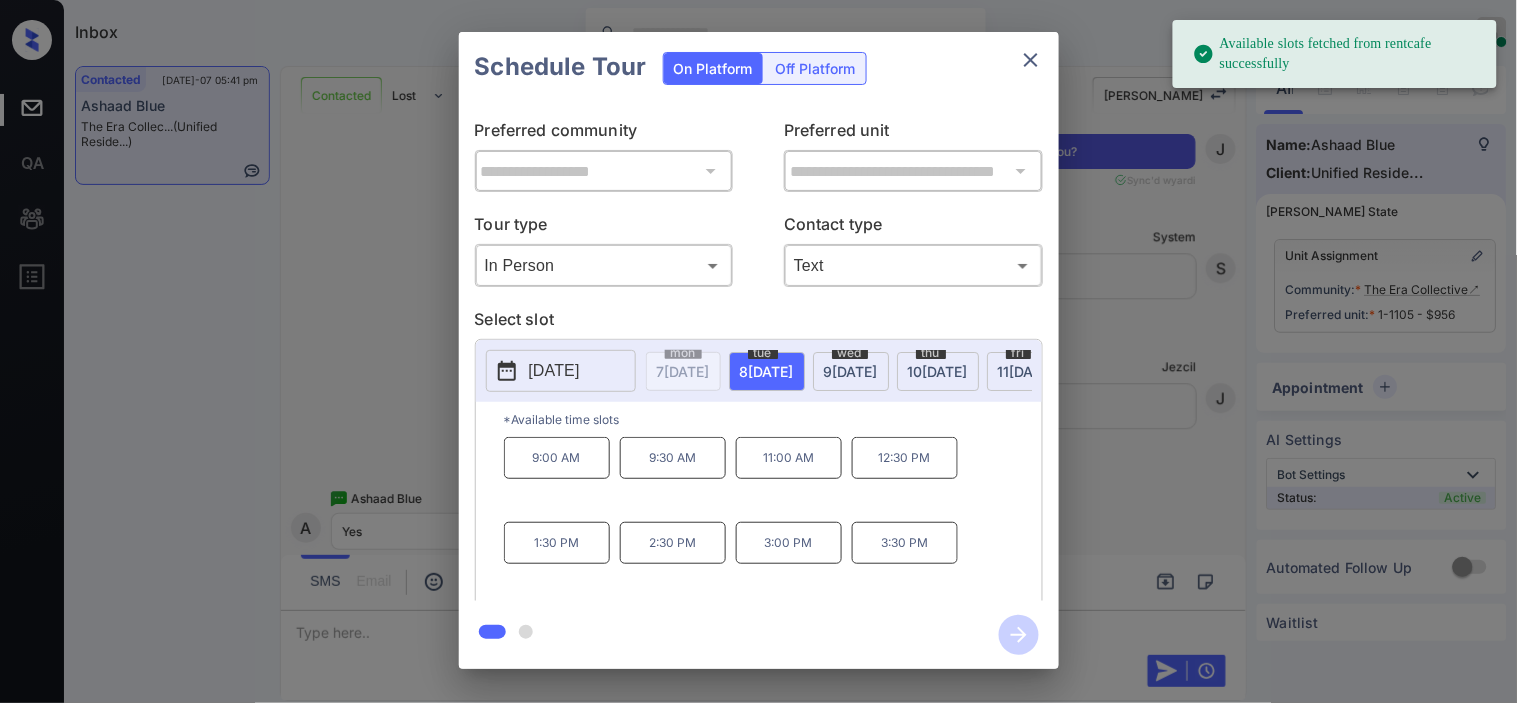 click on "9 JUL" at bounding box center (683, 371) 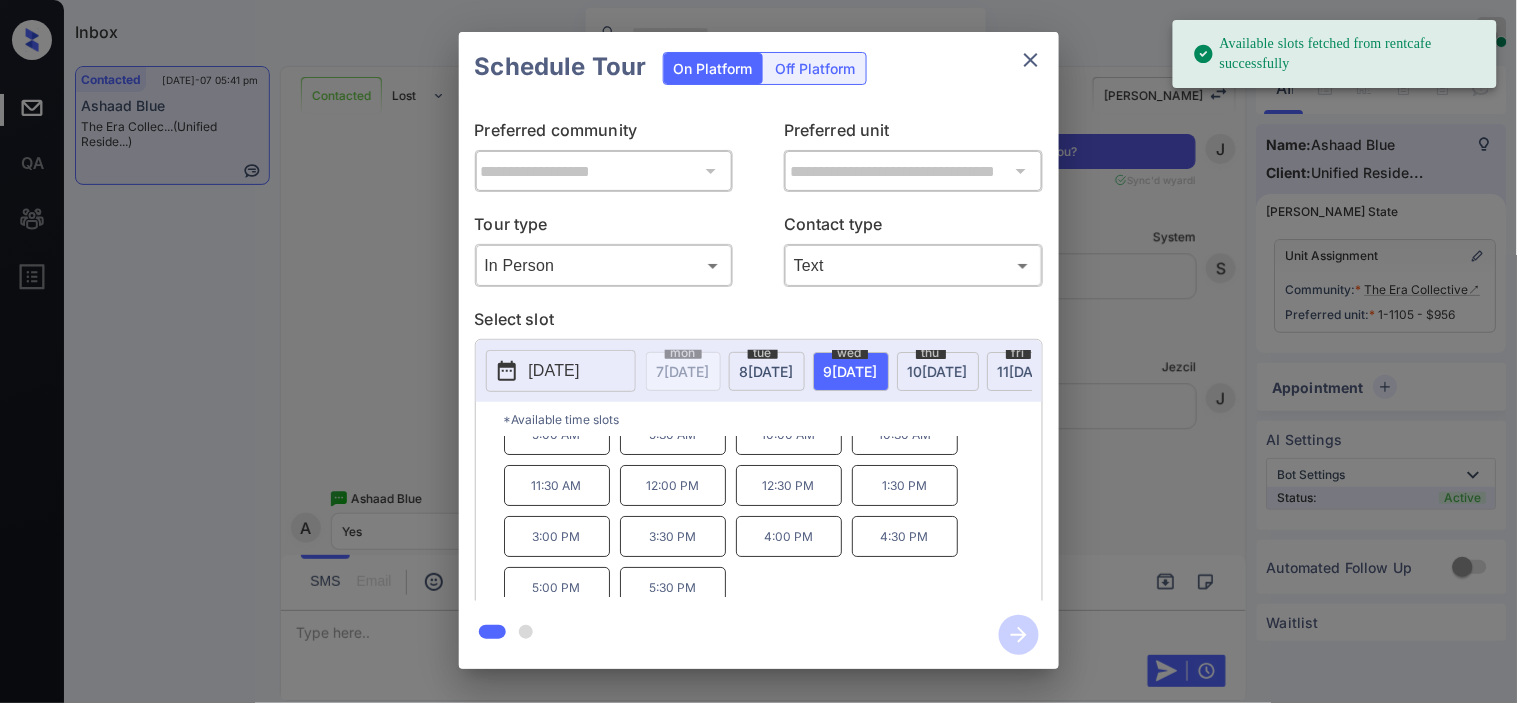 scroll, scrollTop: 34, scrollLeft: 0, axis: vertical 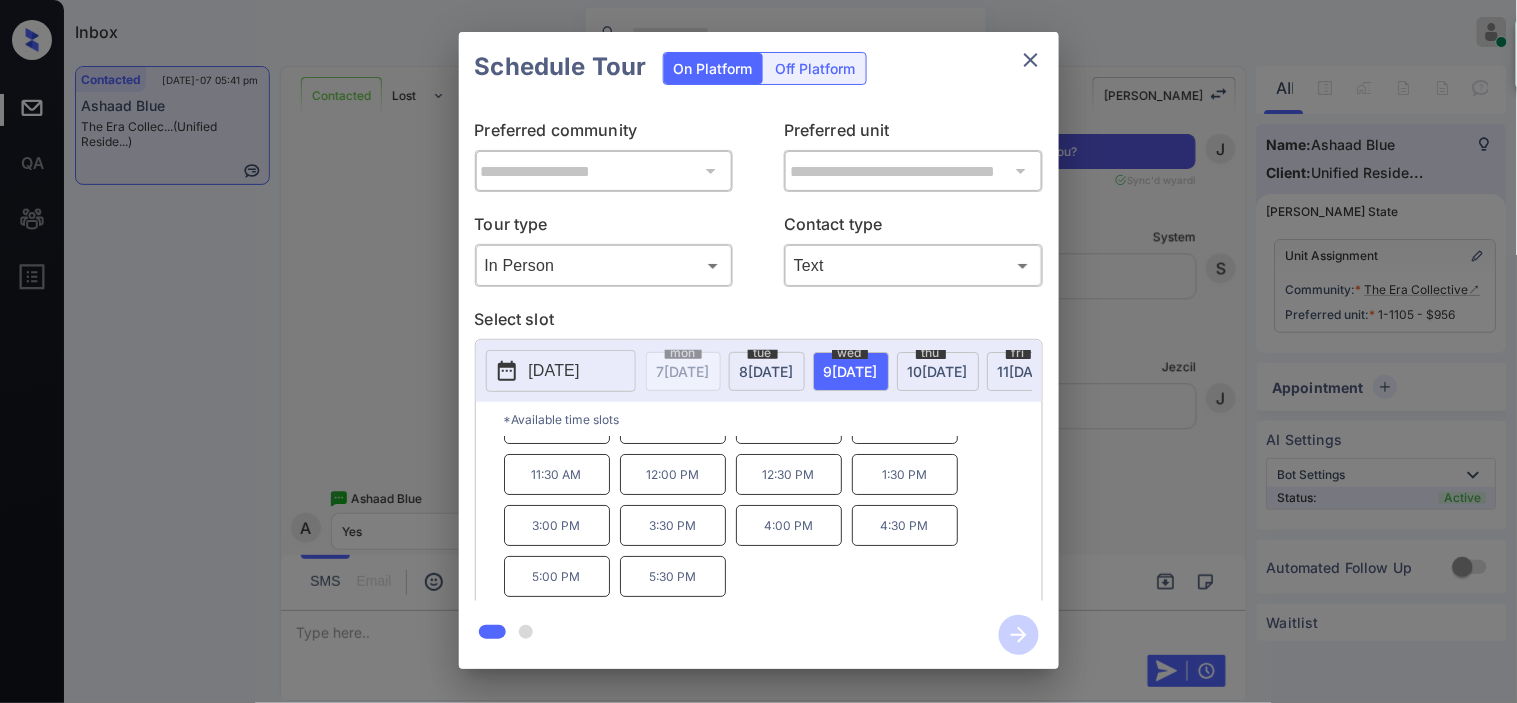 click on "5:00 PM" at bounding box center [557, 576] 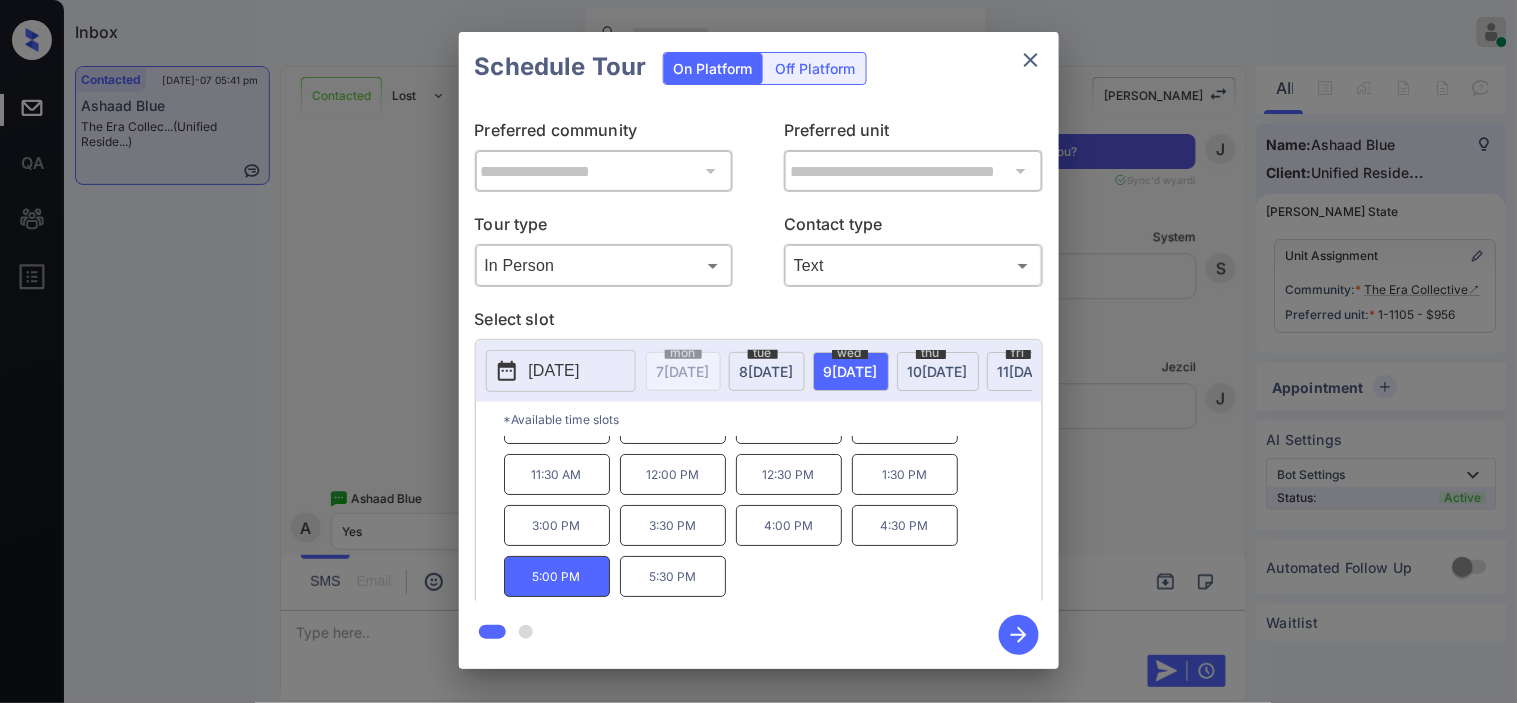 click 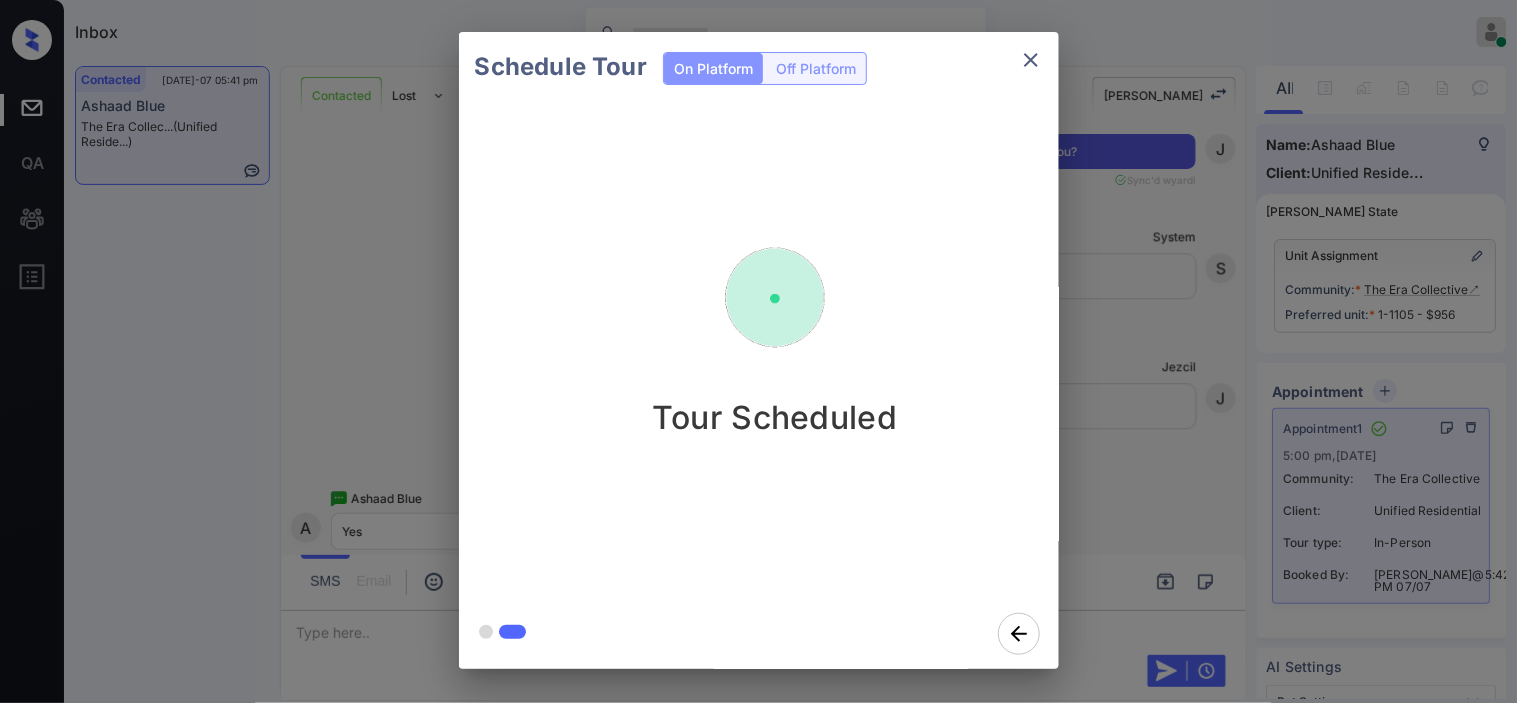 click on "Schedule Tour On Platform Off Platform Tour Scheduled" at bounding box center [758, 350] 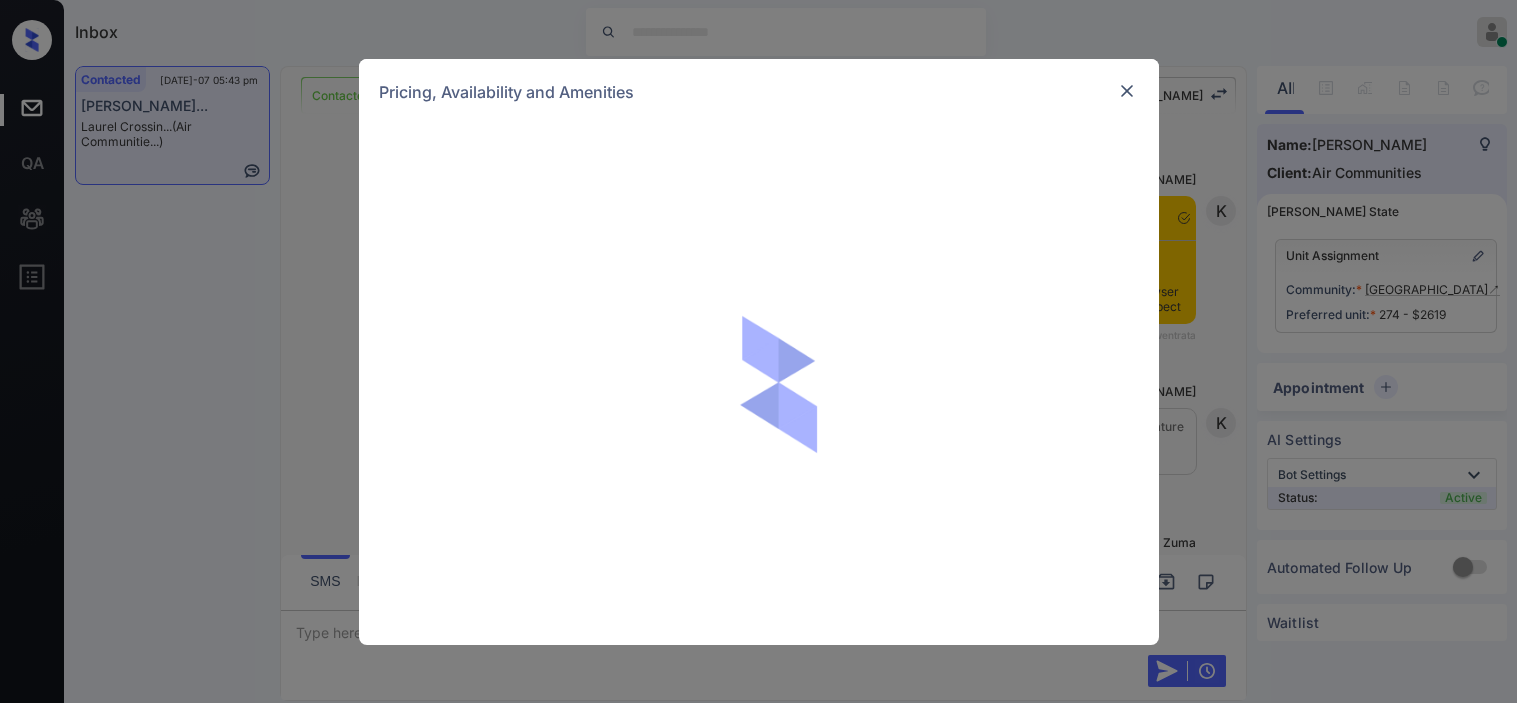scroll, scrollTop: 0, scrollLeft: 0, axis: both 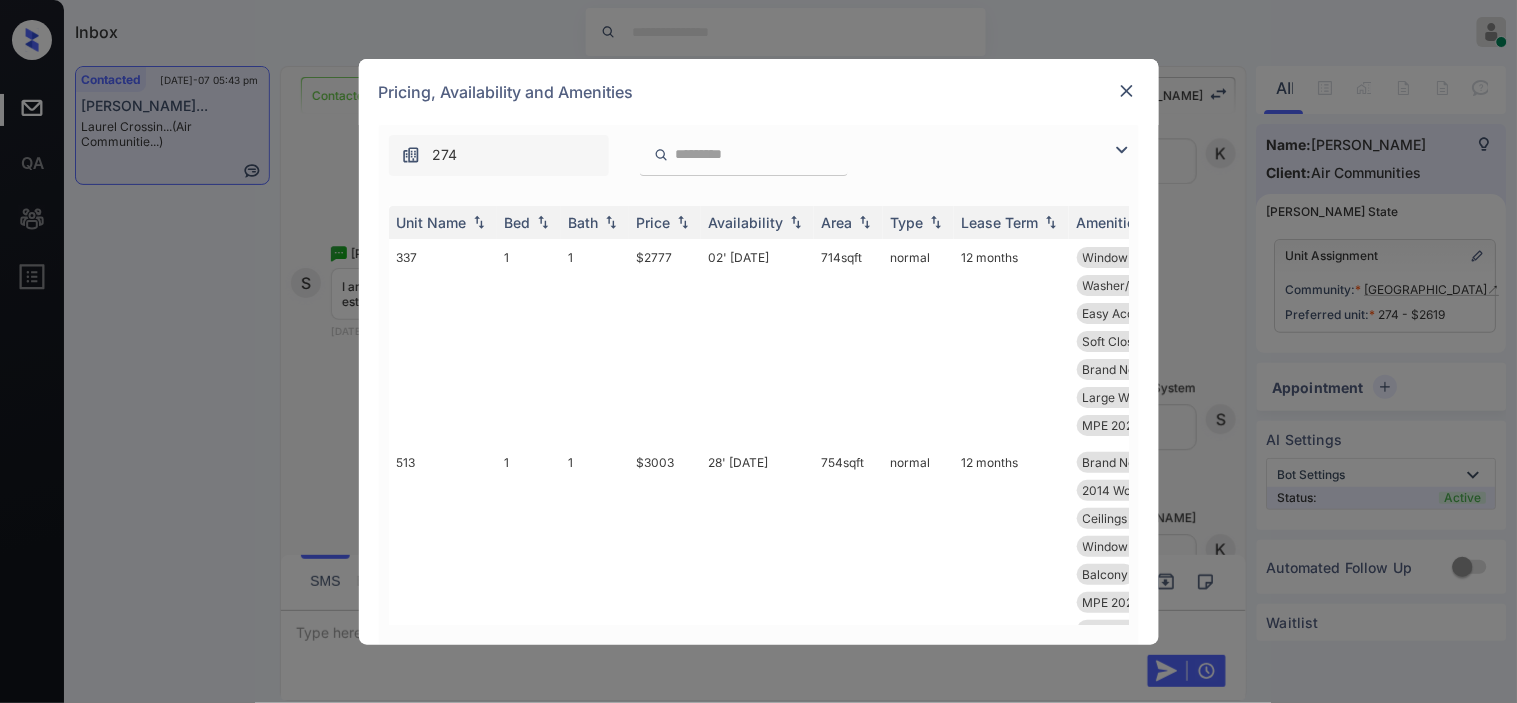 click at bounding box center [1122, 150] 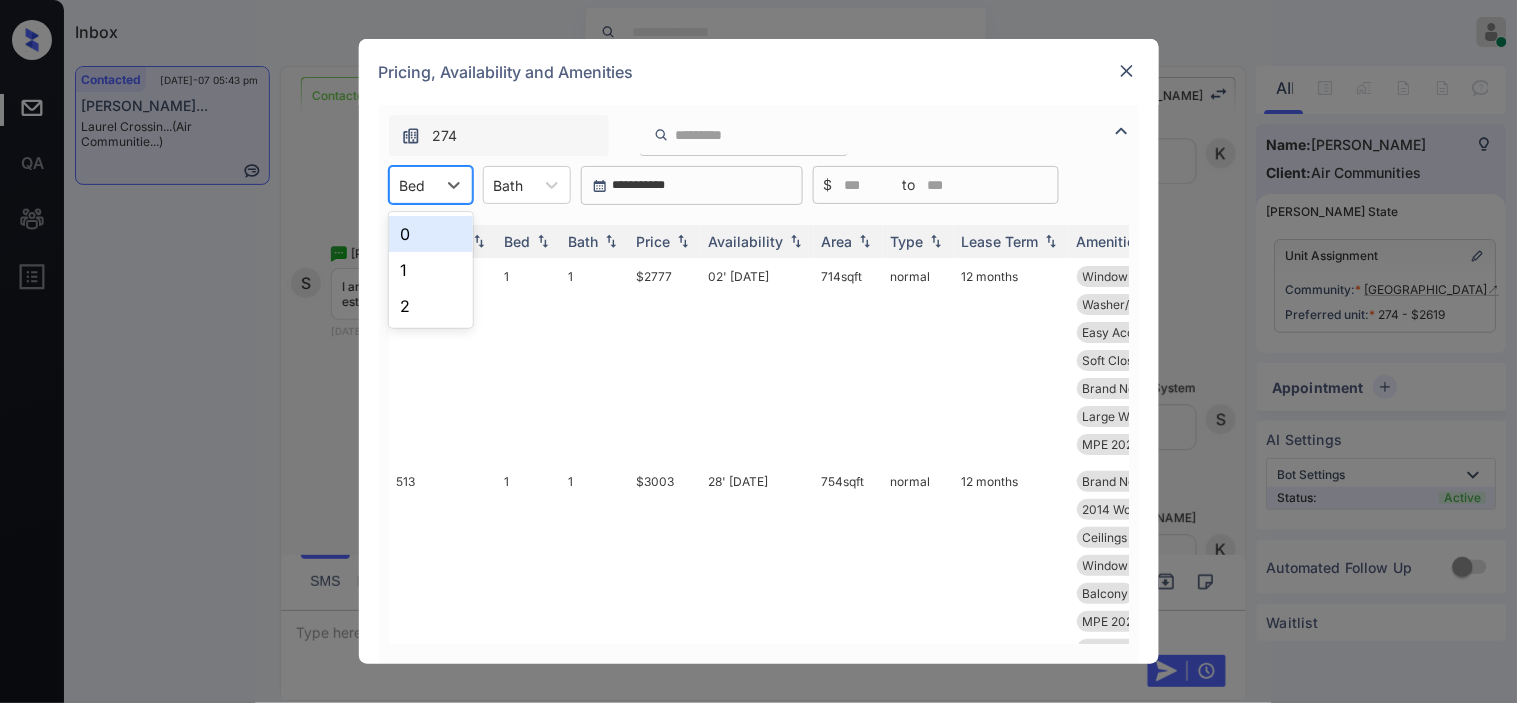 drag, startPoint x: 437, startPoint y: 186, endPoint x: 428, endPoint y: 222, distance: 37.107952 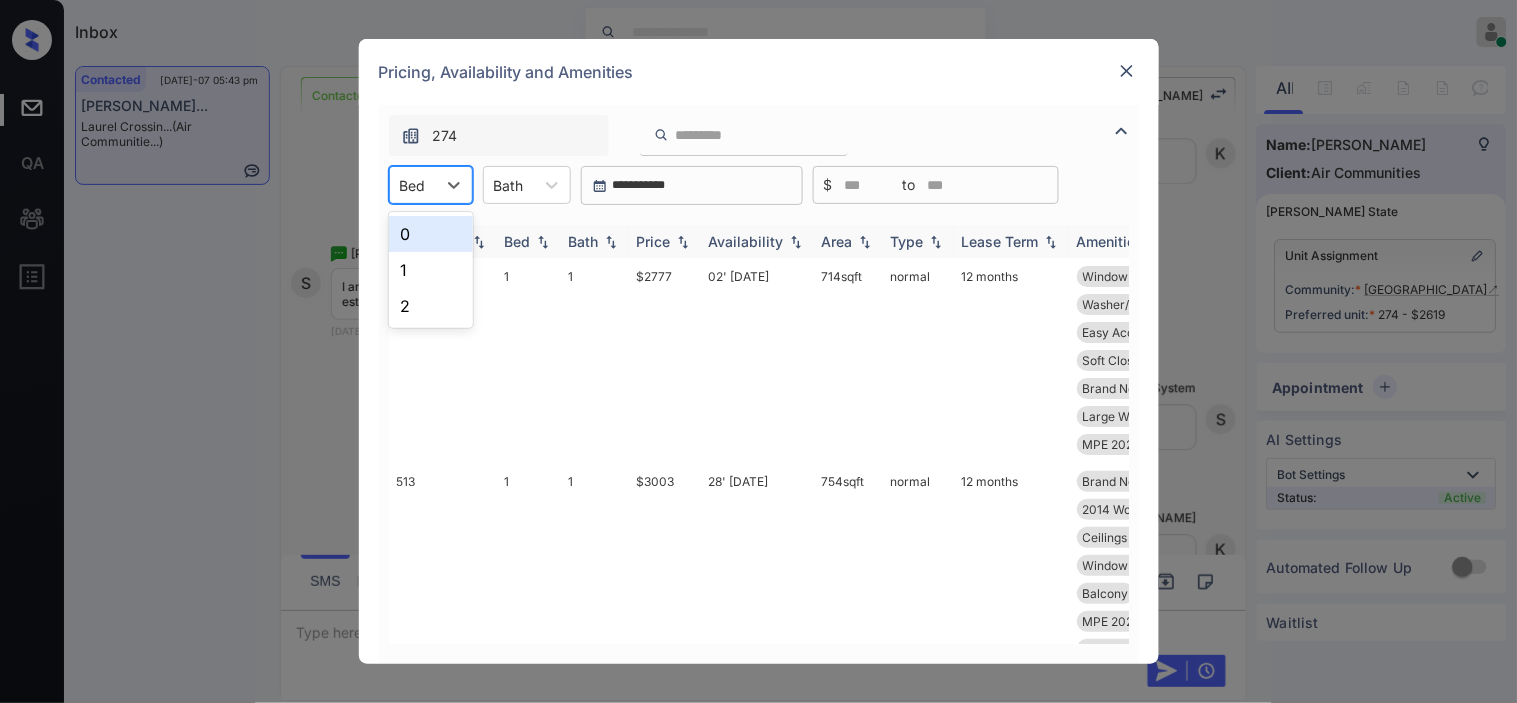 drag, startPoint x: 428, startPoint y: 232, endPoint x: 618, endPoint y: 245, distance: 190.44421 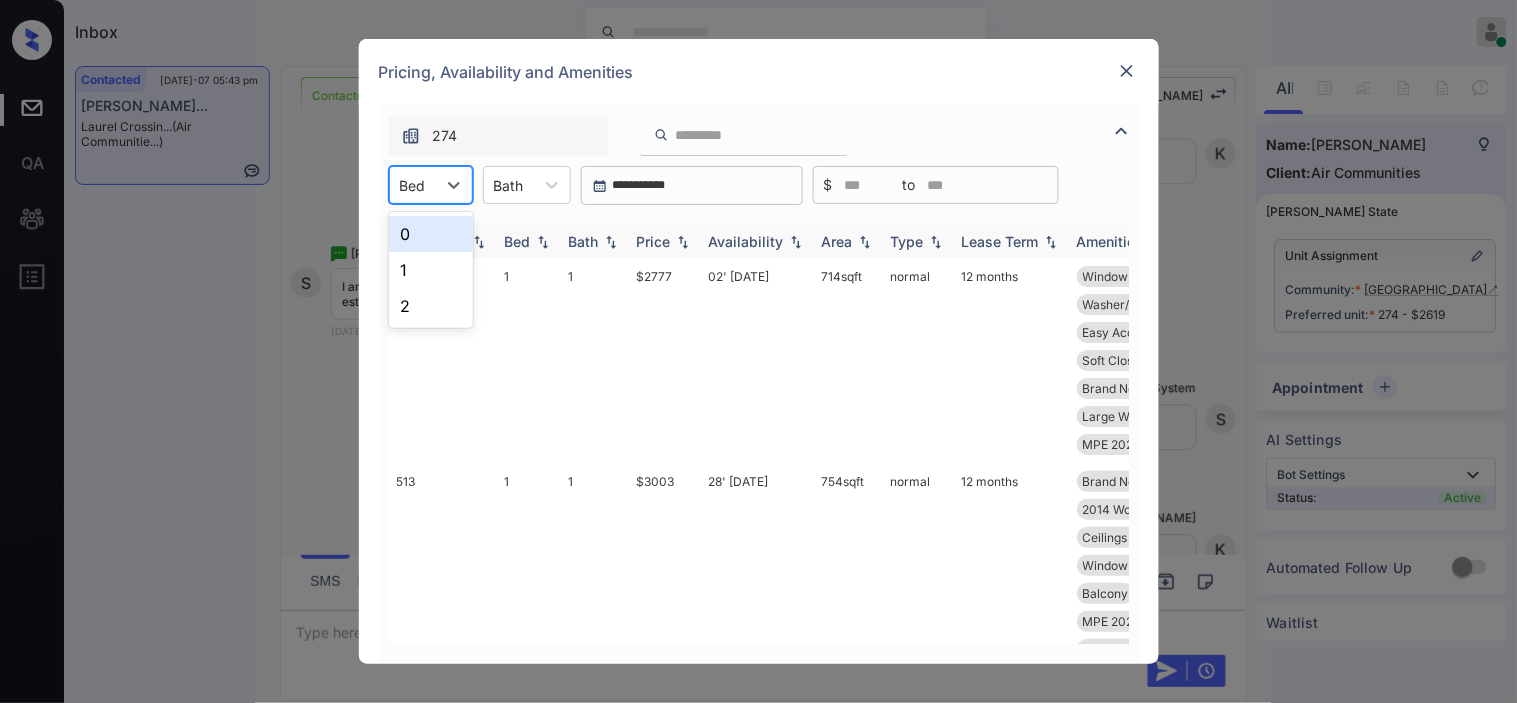 click on "0" at bounding box center [431, 234] 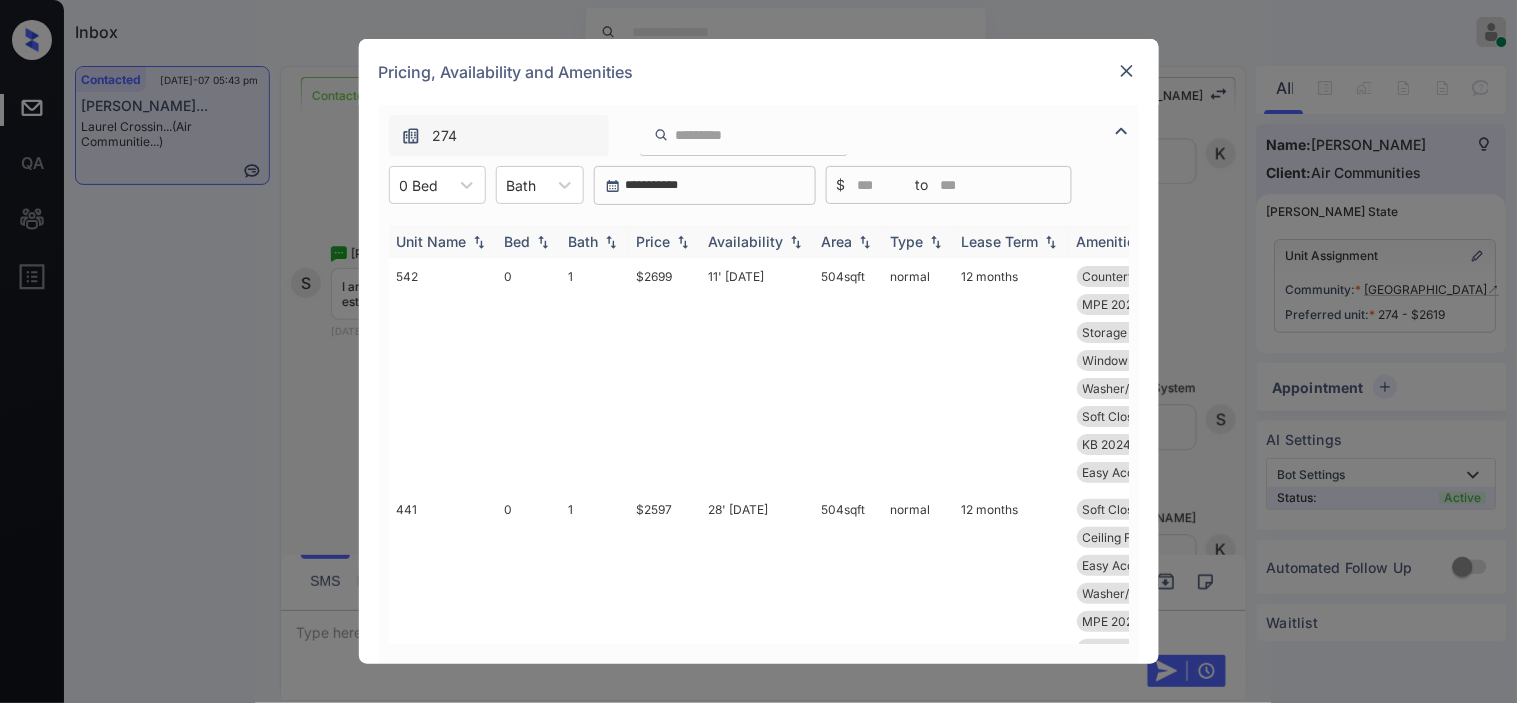 click at bounding box center (683, 242) 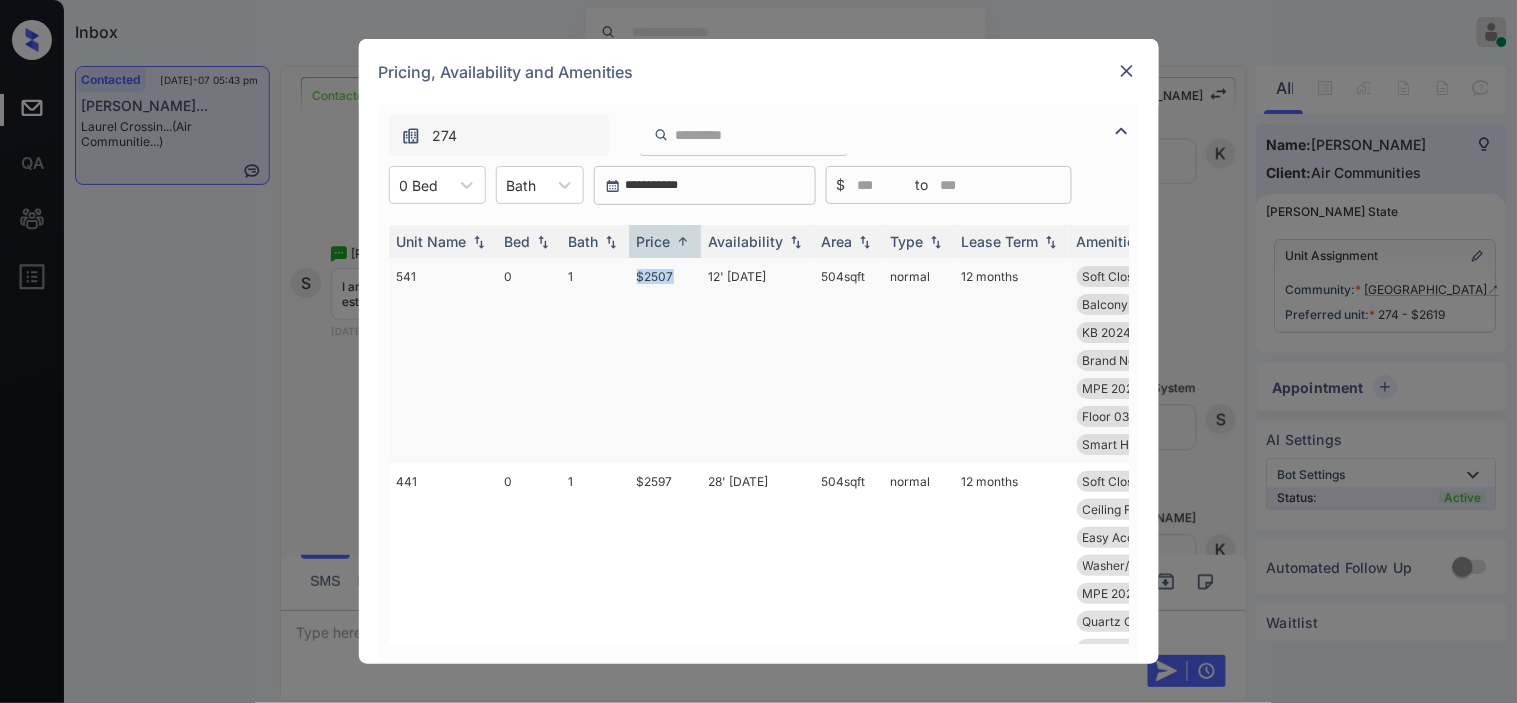 drag, startPoint x: 652, startPoint y: 274, endPoint x: 682, endPoint y: 281, distance: 30.805843 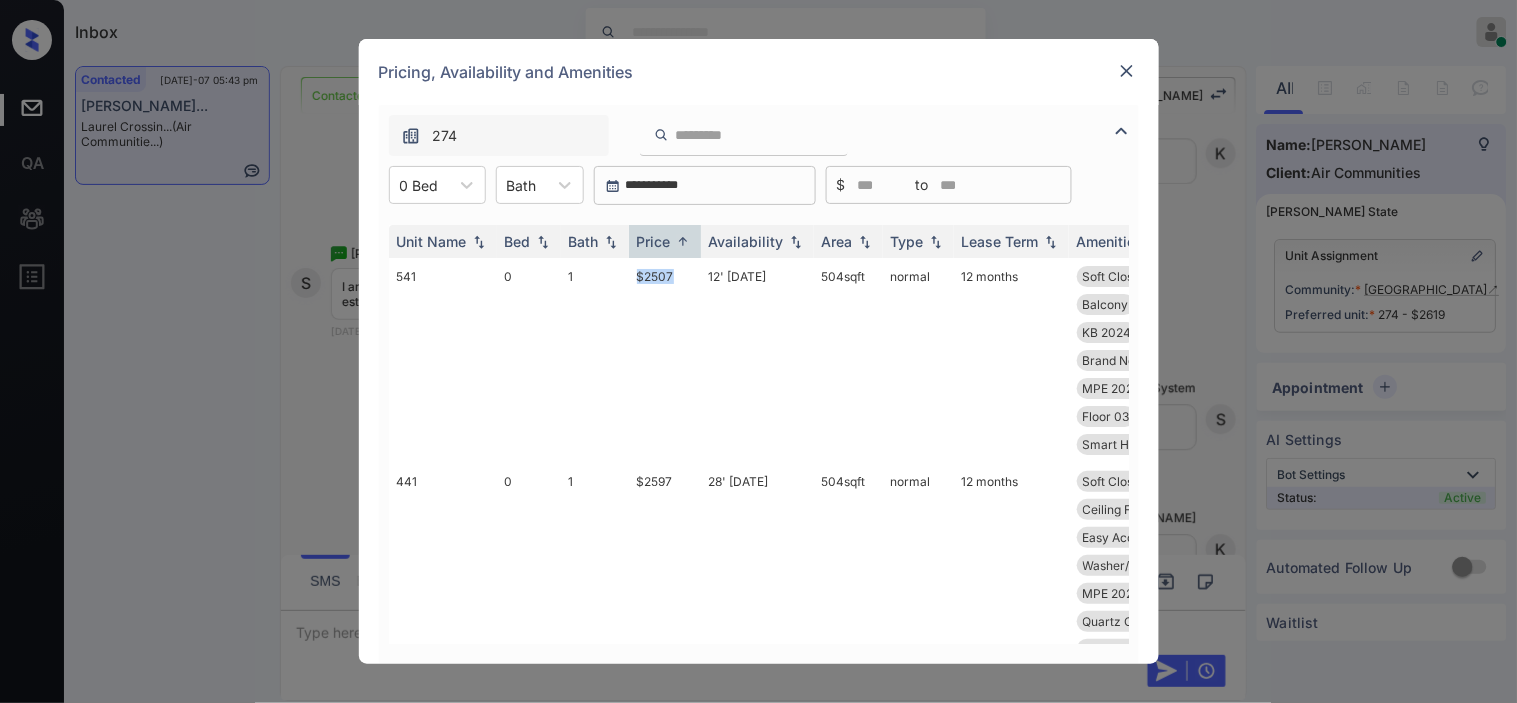 copy on "$2507" 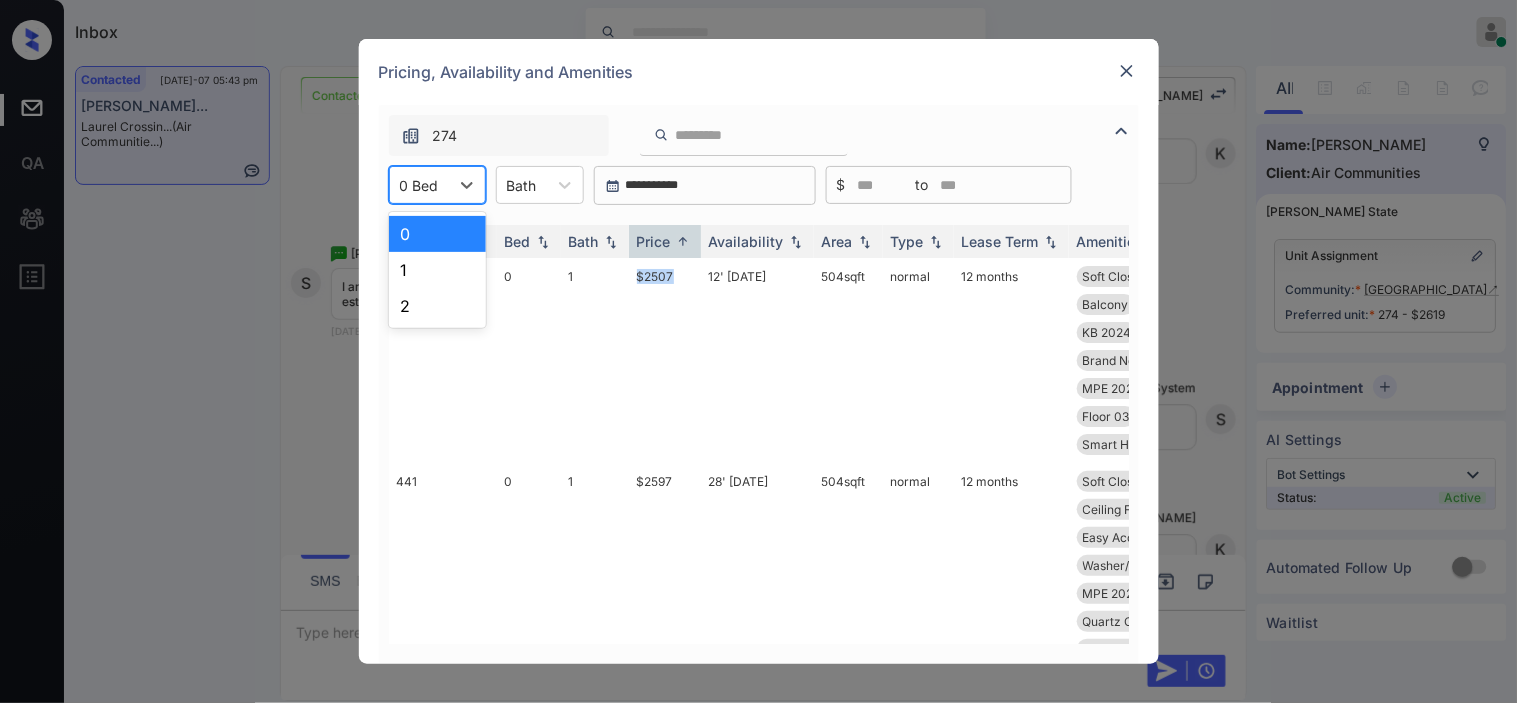 drag, startPoint x: 423, startPoint y: 183, endPoint x: 438, endPoint y: 233, distance: 52.201534 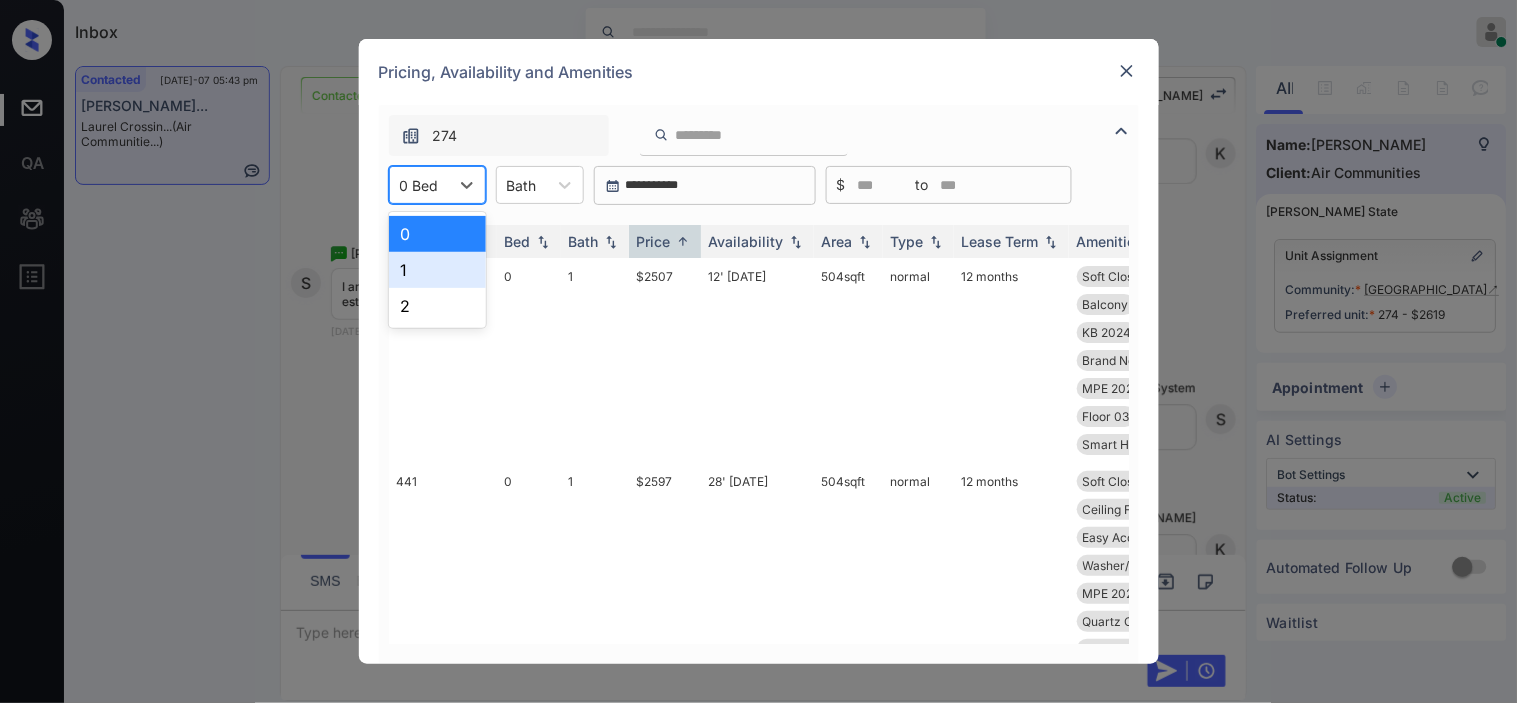click on "1" at bounding box center (437, 270) 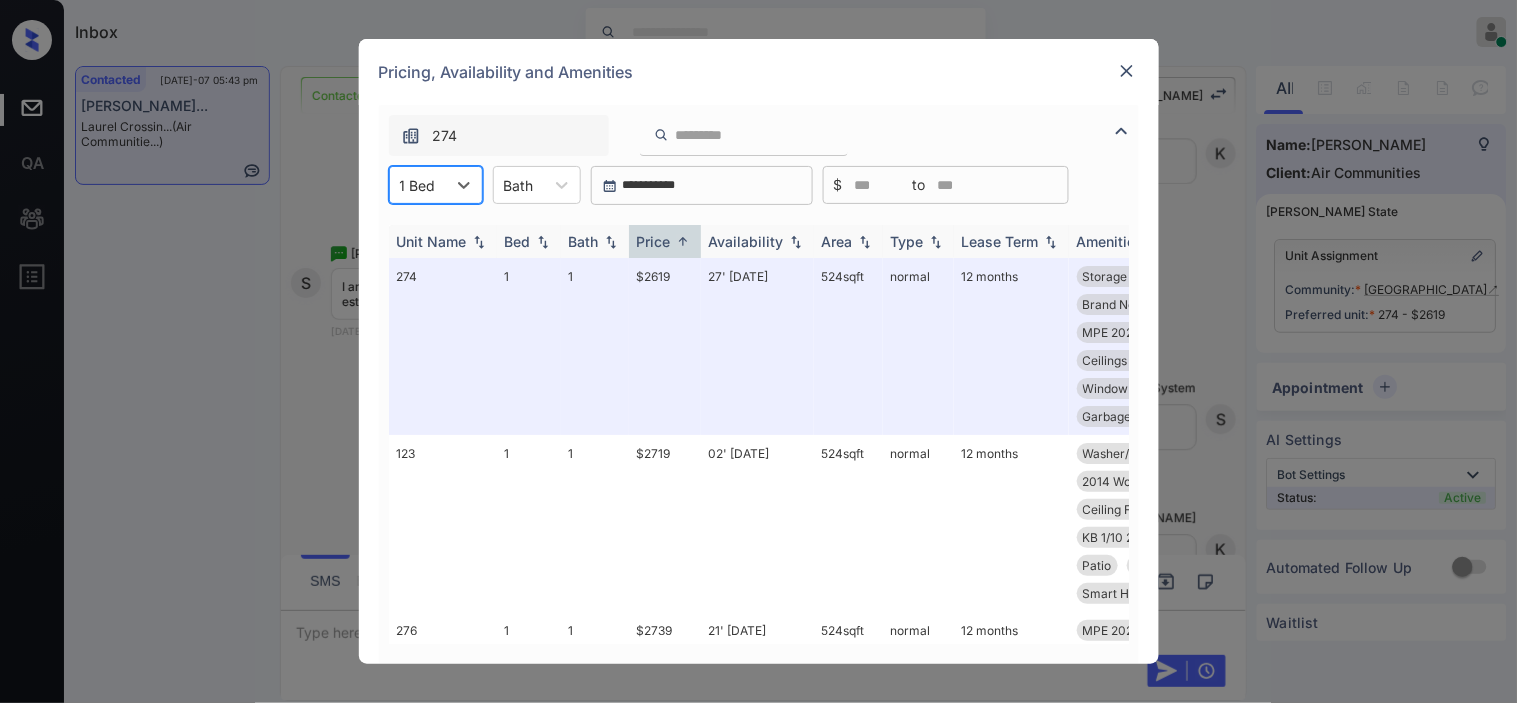 click at bounding box center (683, 241) 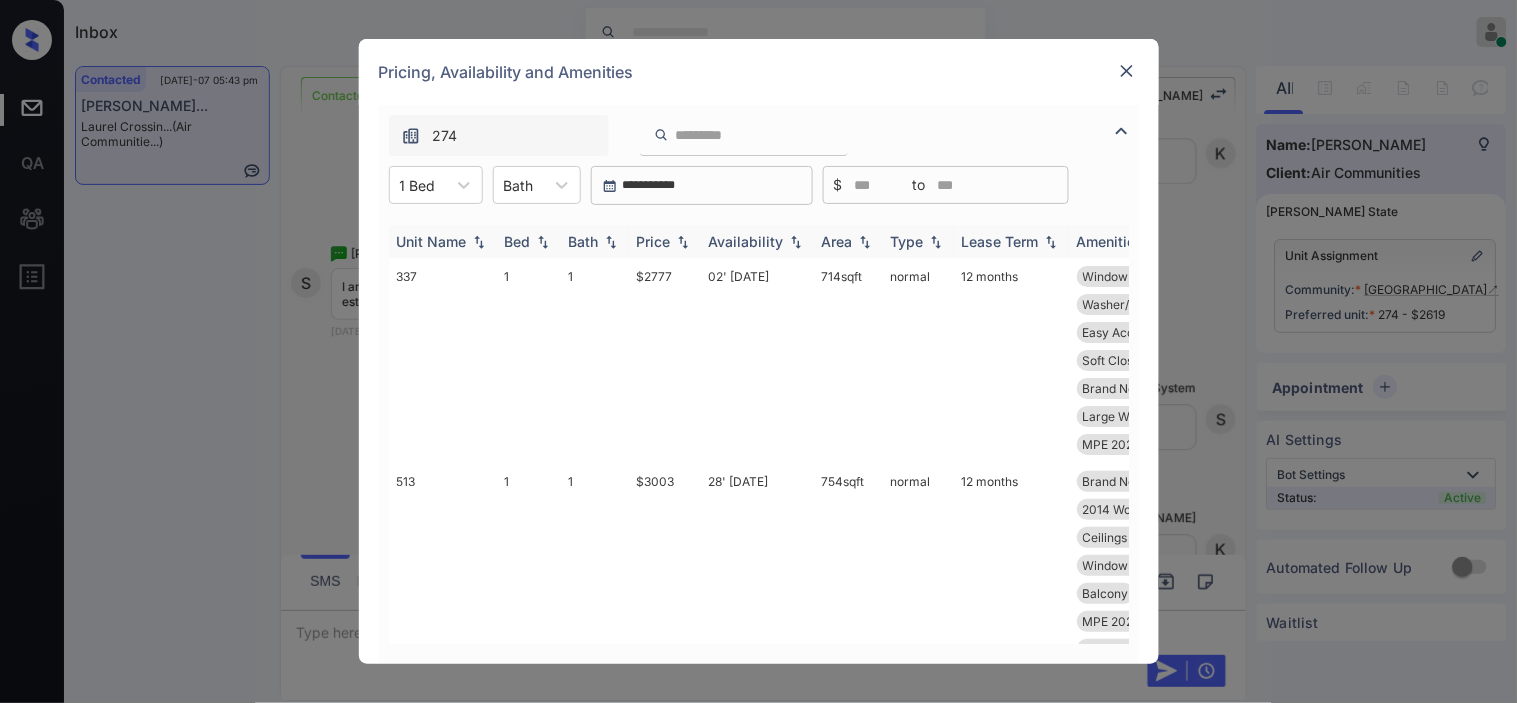 click at bounding box center [683, 242] 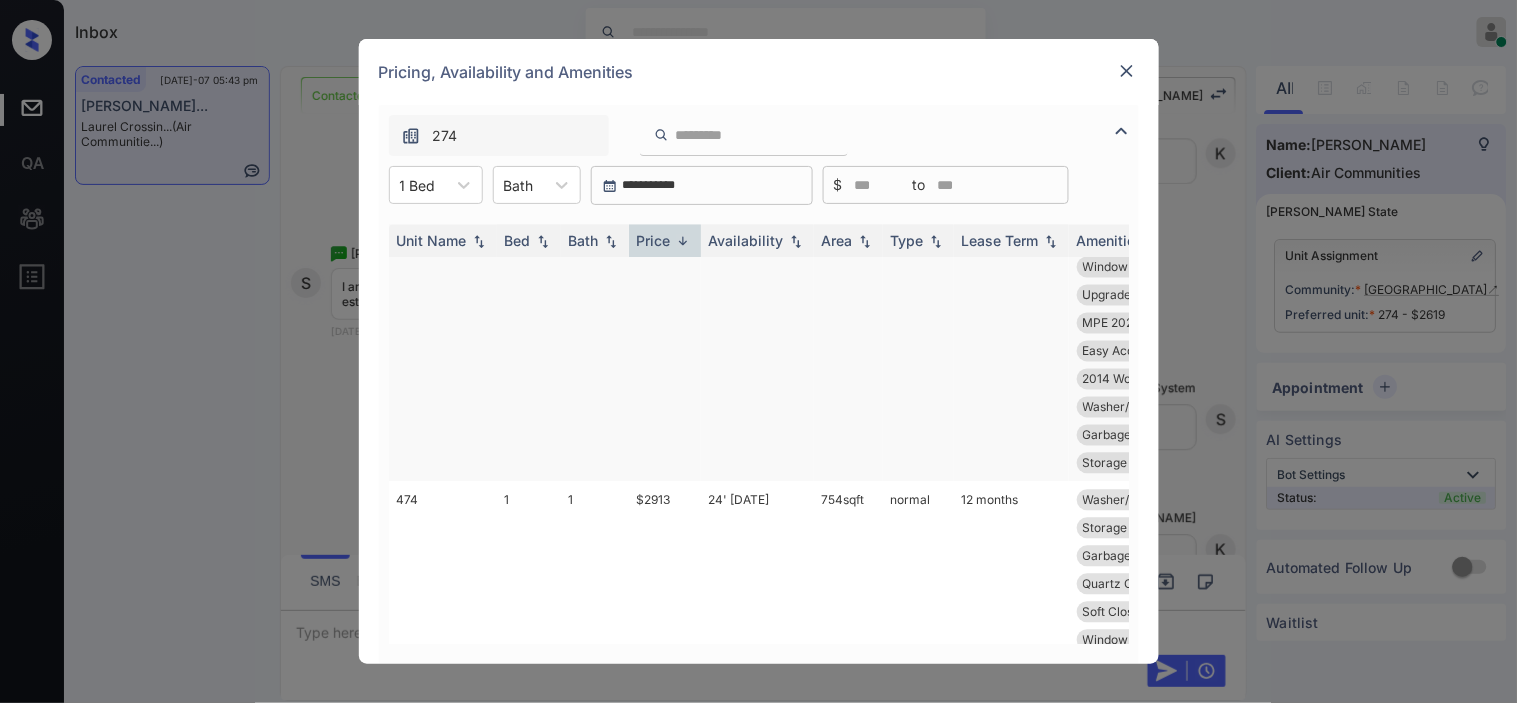 scroll, scrollTop: 1000, scrollLeft: 0, axis: vertical 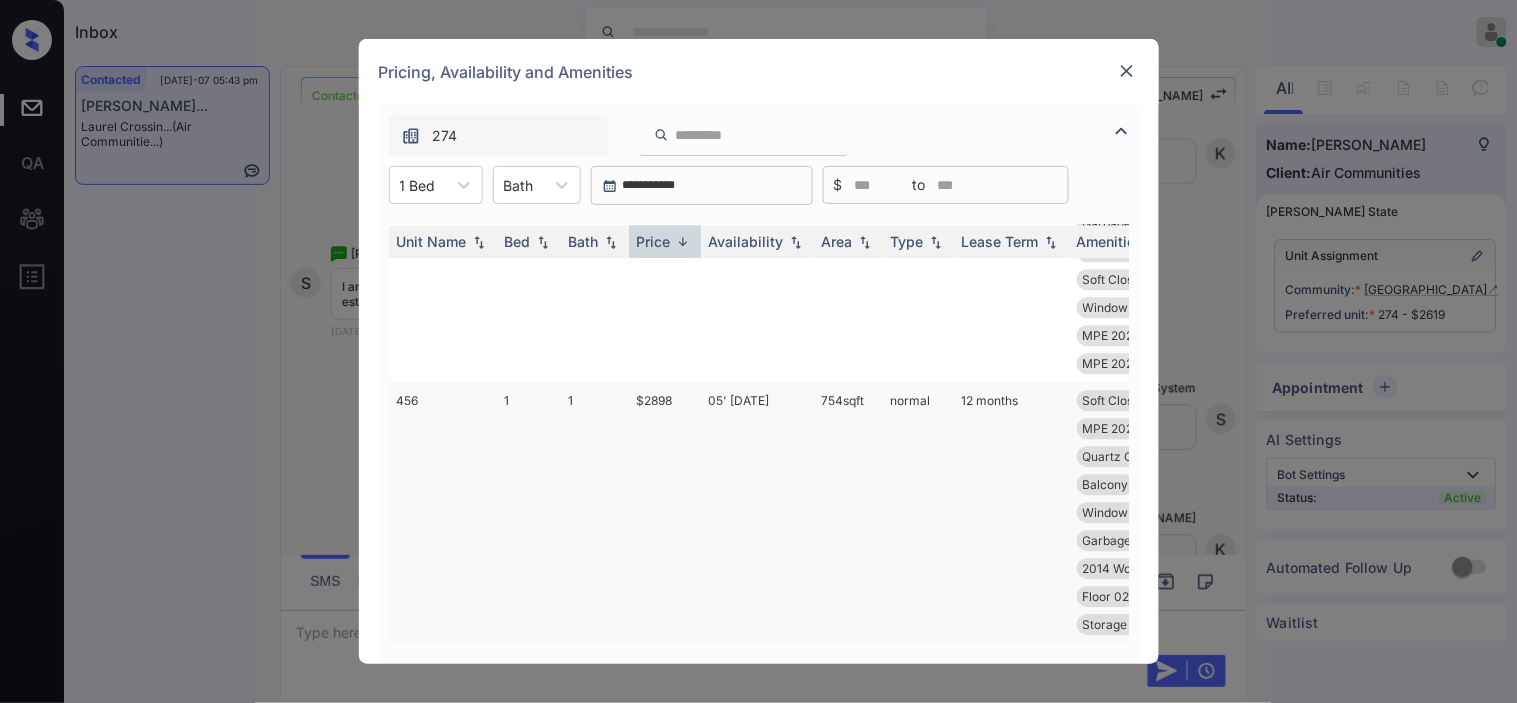 drag, startPoint x: 734, startPoint y: 407, endPoint x: 738, endPoint y: 390, distance: 17.464249 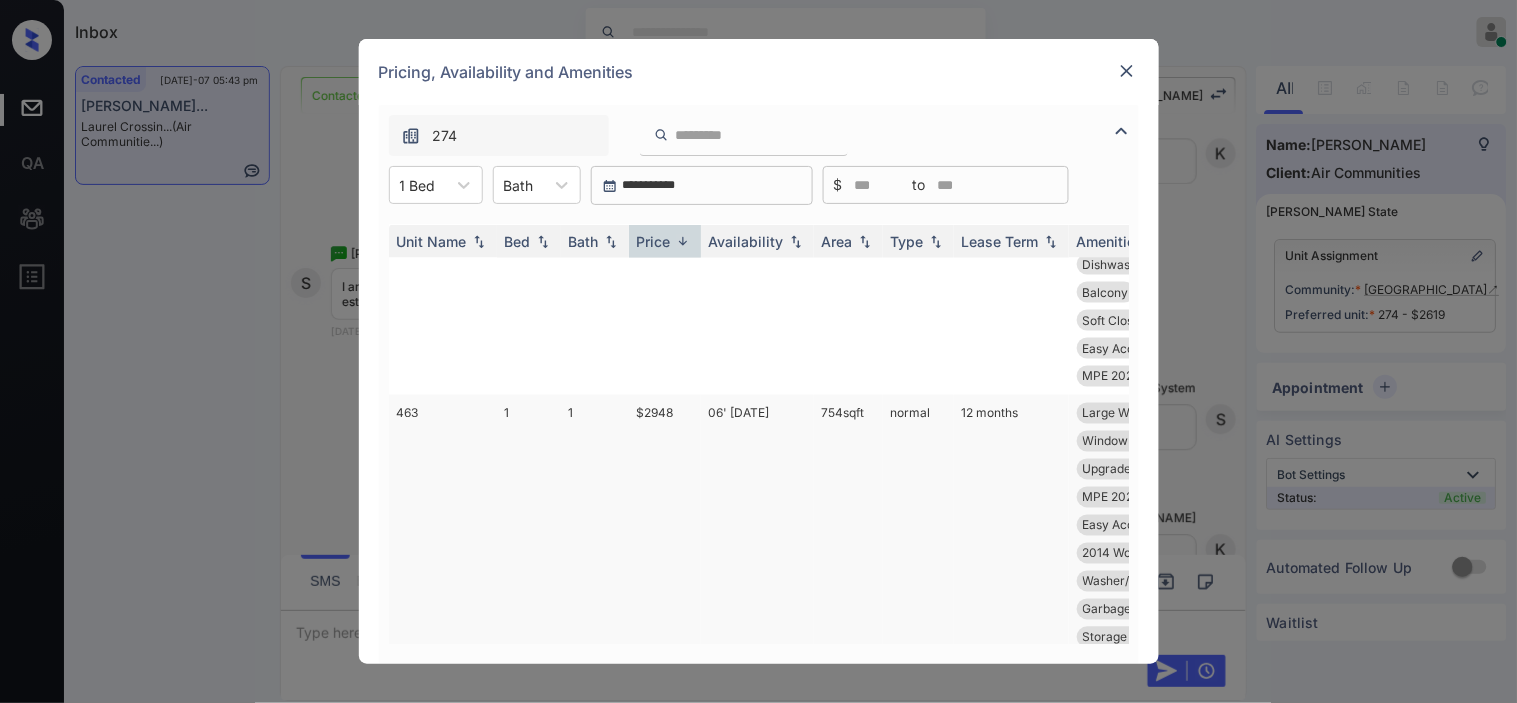 click on "06' Aug 25" at bounding box center [757, 525] 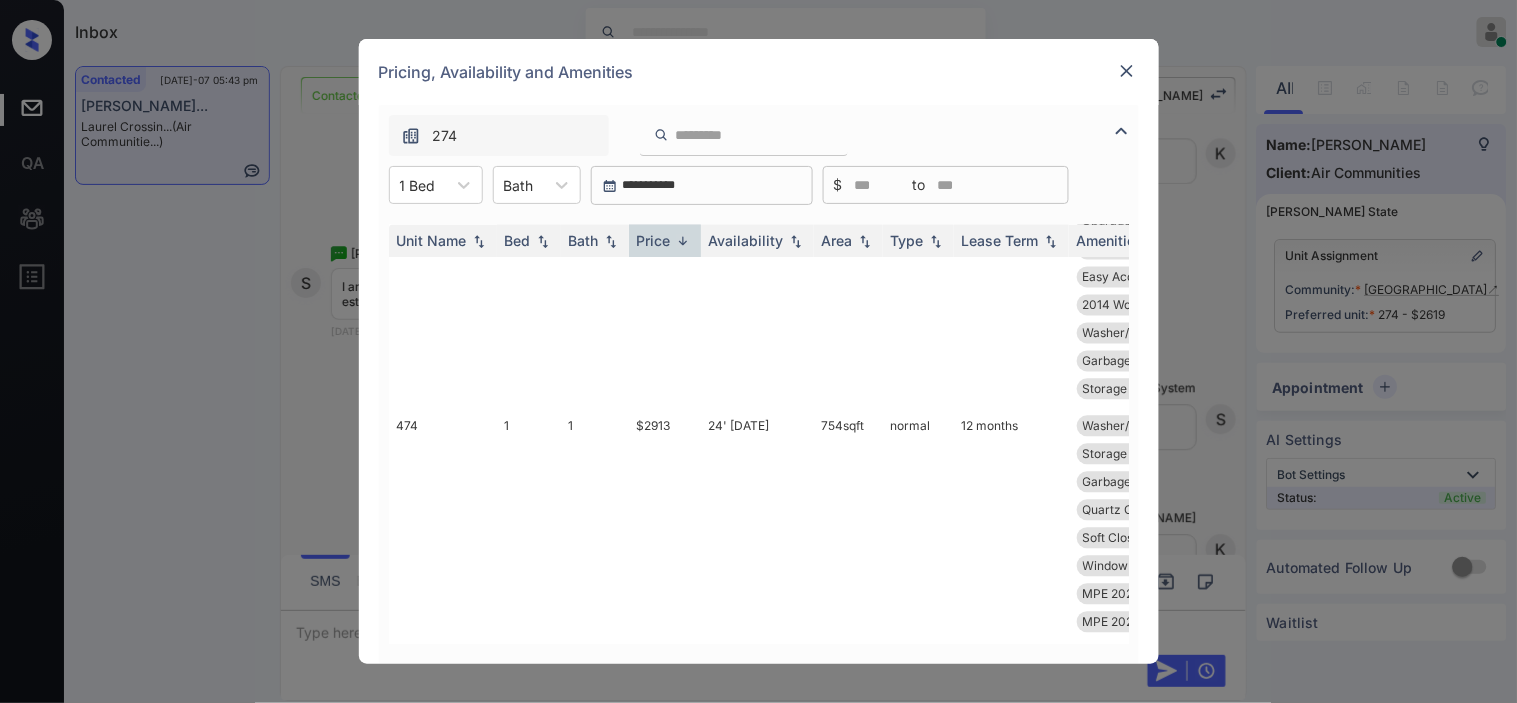 scroll, scrollTop: 1111, scrollLeft: 0, axis: vertical 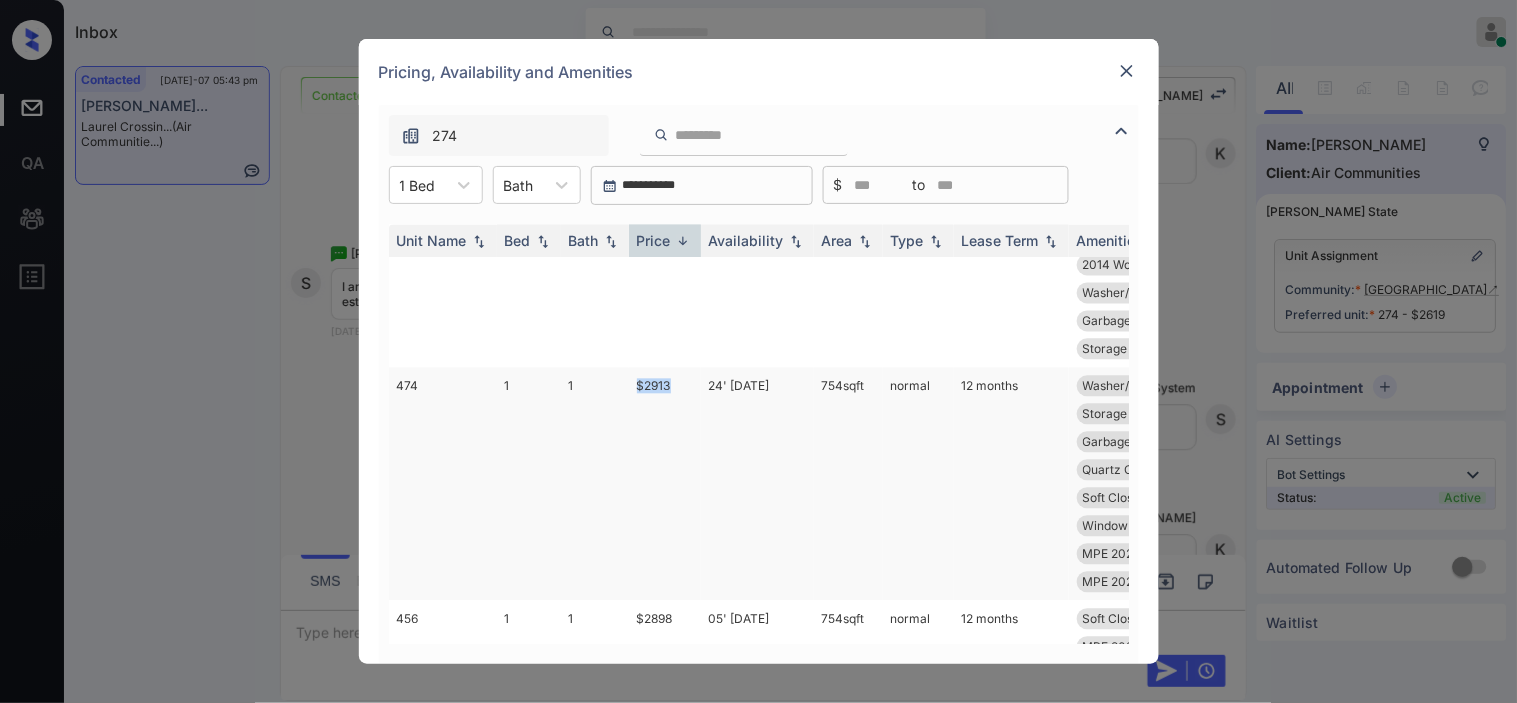 drag, startPoint x: 635, startPoint y: 323, endPoint x: 681, endPoint y: 324, distance: 46.010868 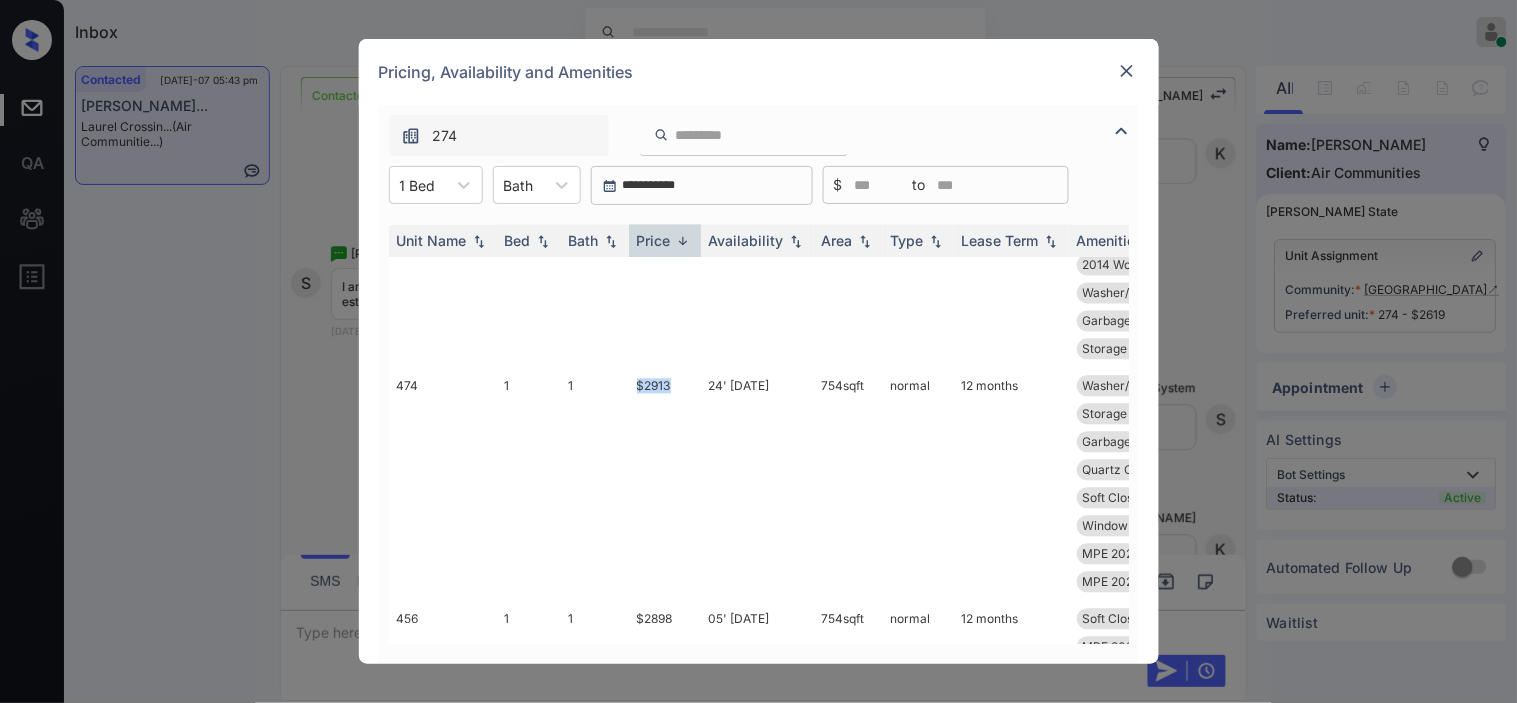 click on "**********" at bounding box center (758, 351) 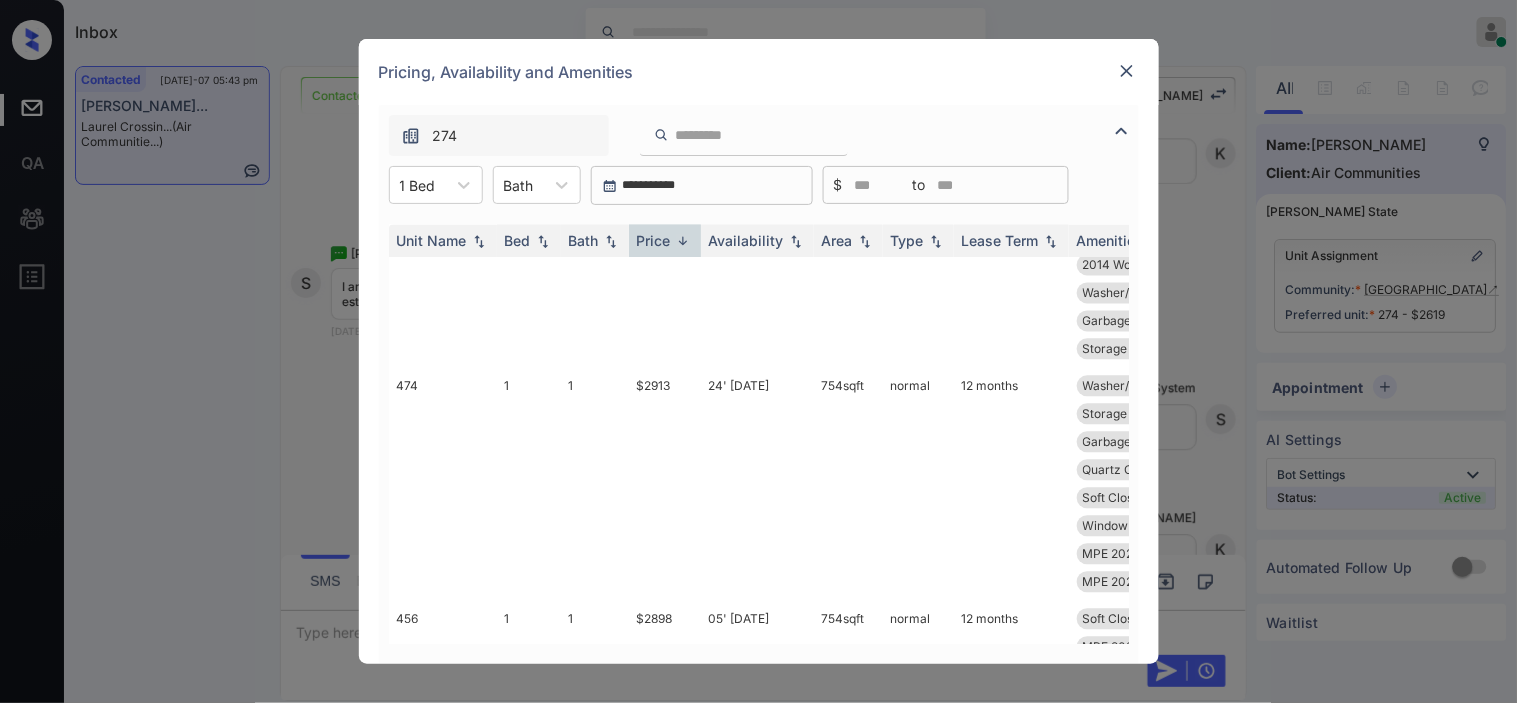 click at bounding box center (1127, 71) 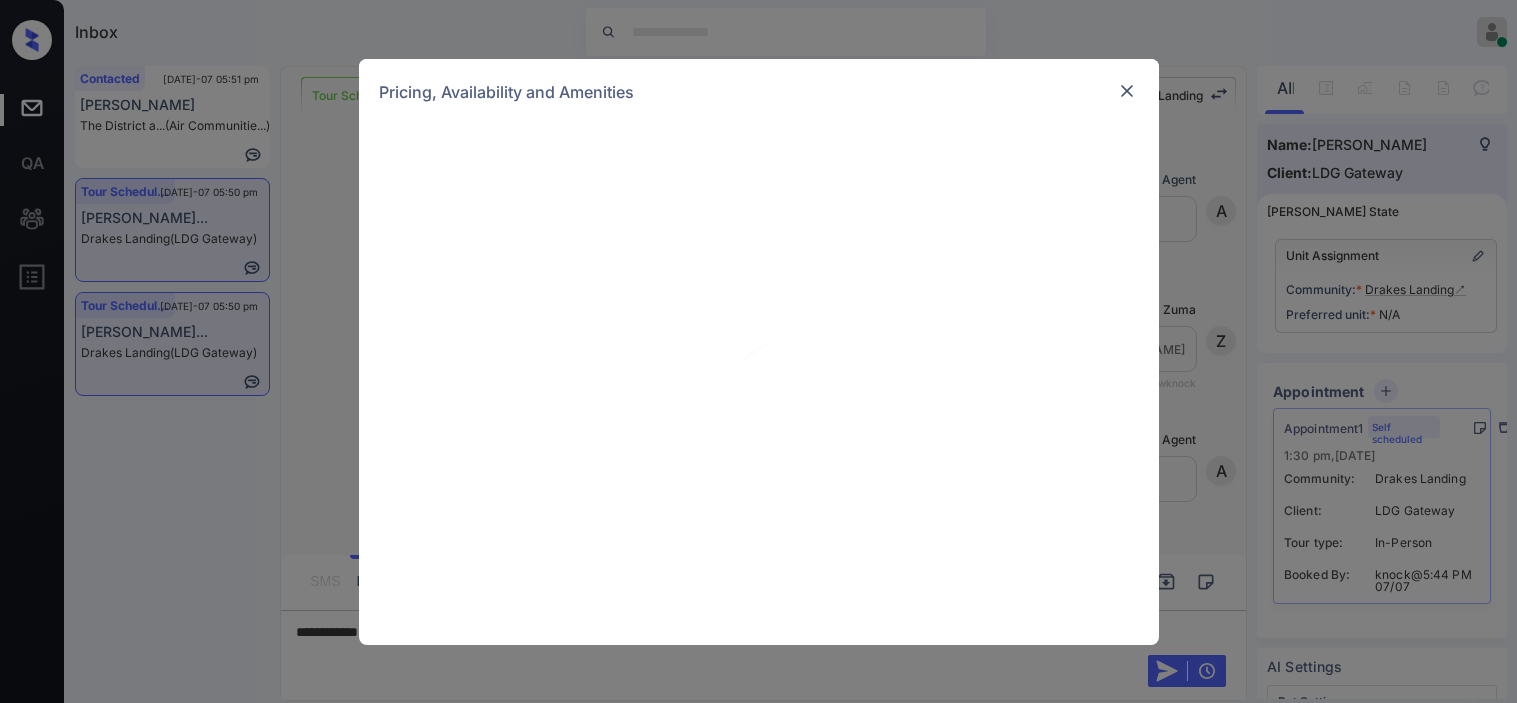 scroll, scrollTop: 0, scrollLeft: 0, axis: both 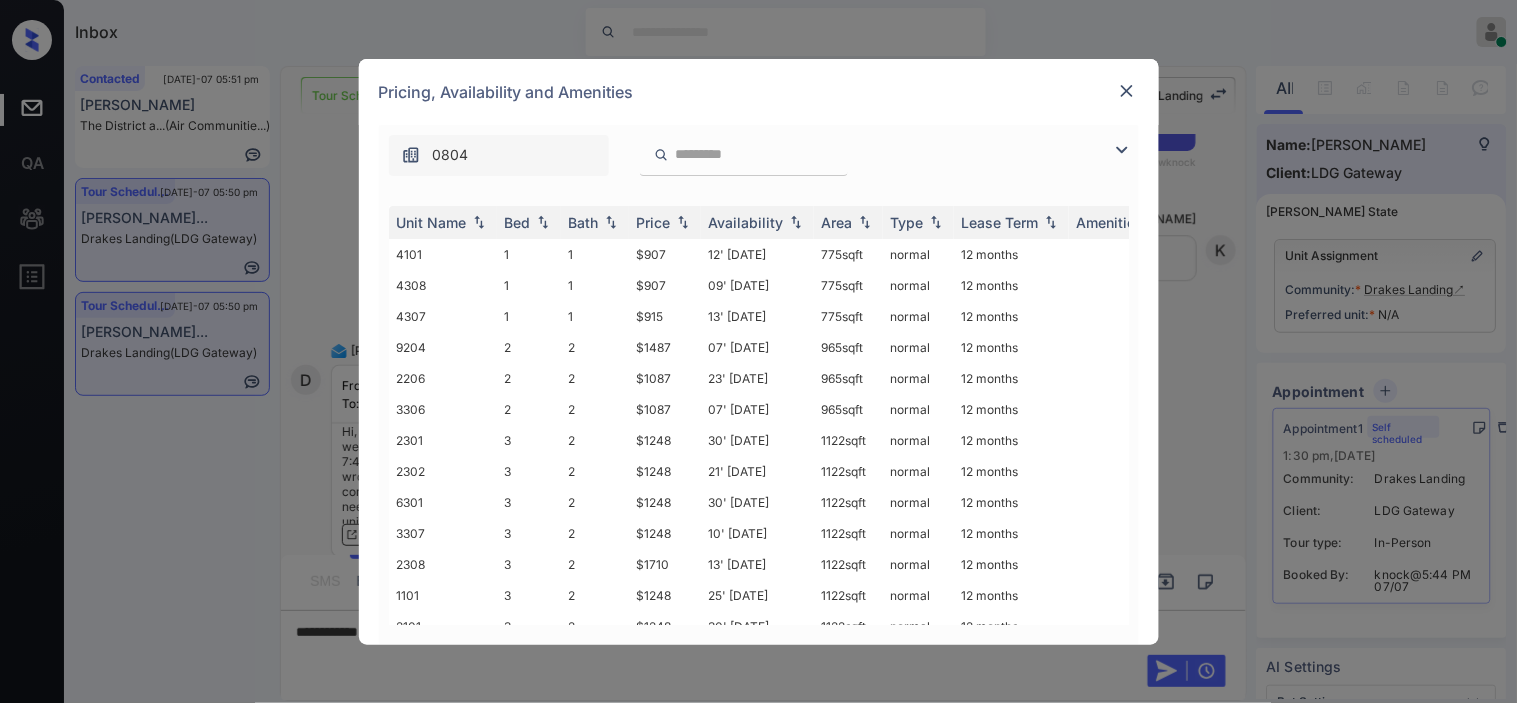 click at bounding box center (1122, 150) 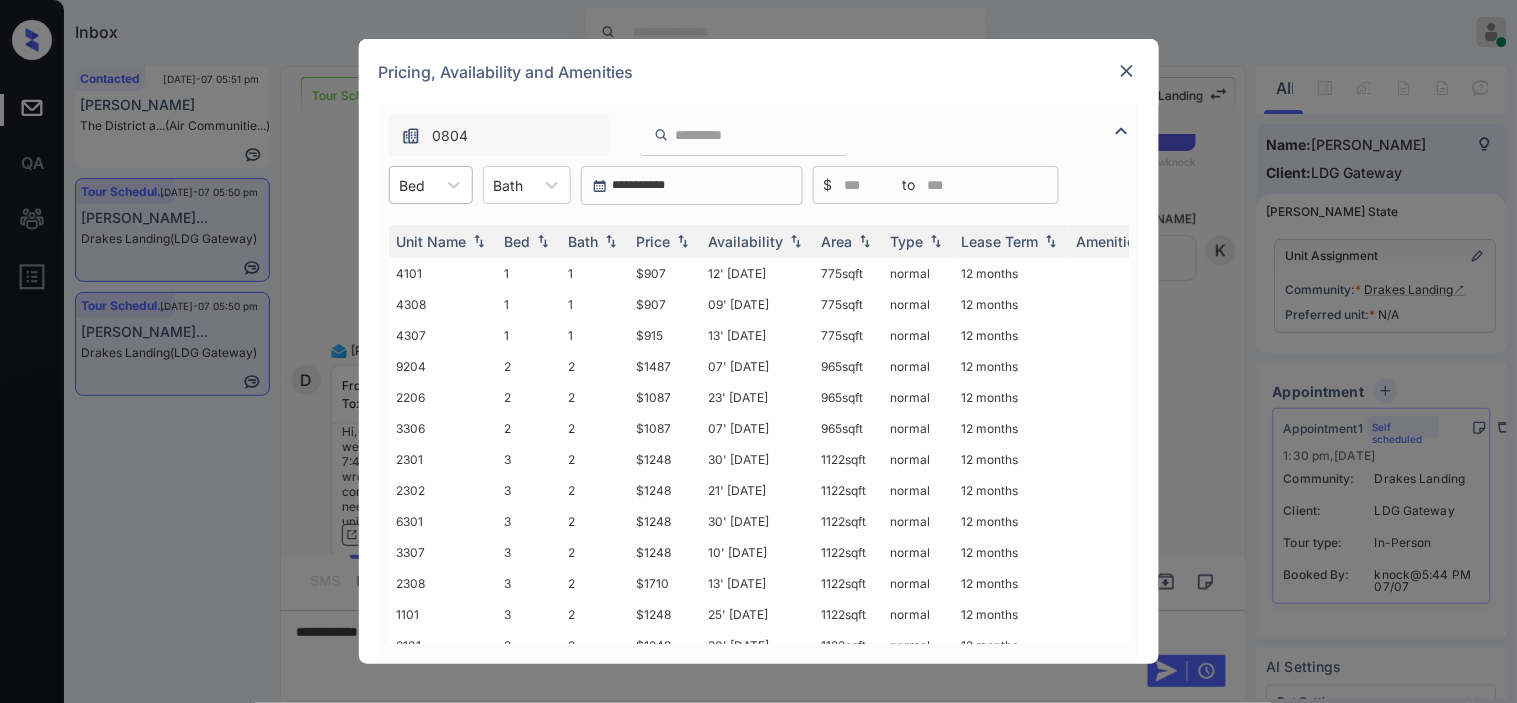 click on "Bed" at bounding box center [413, 185] 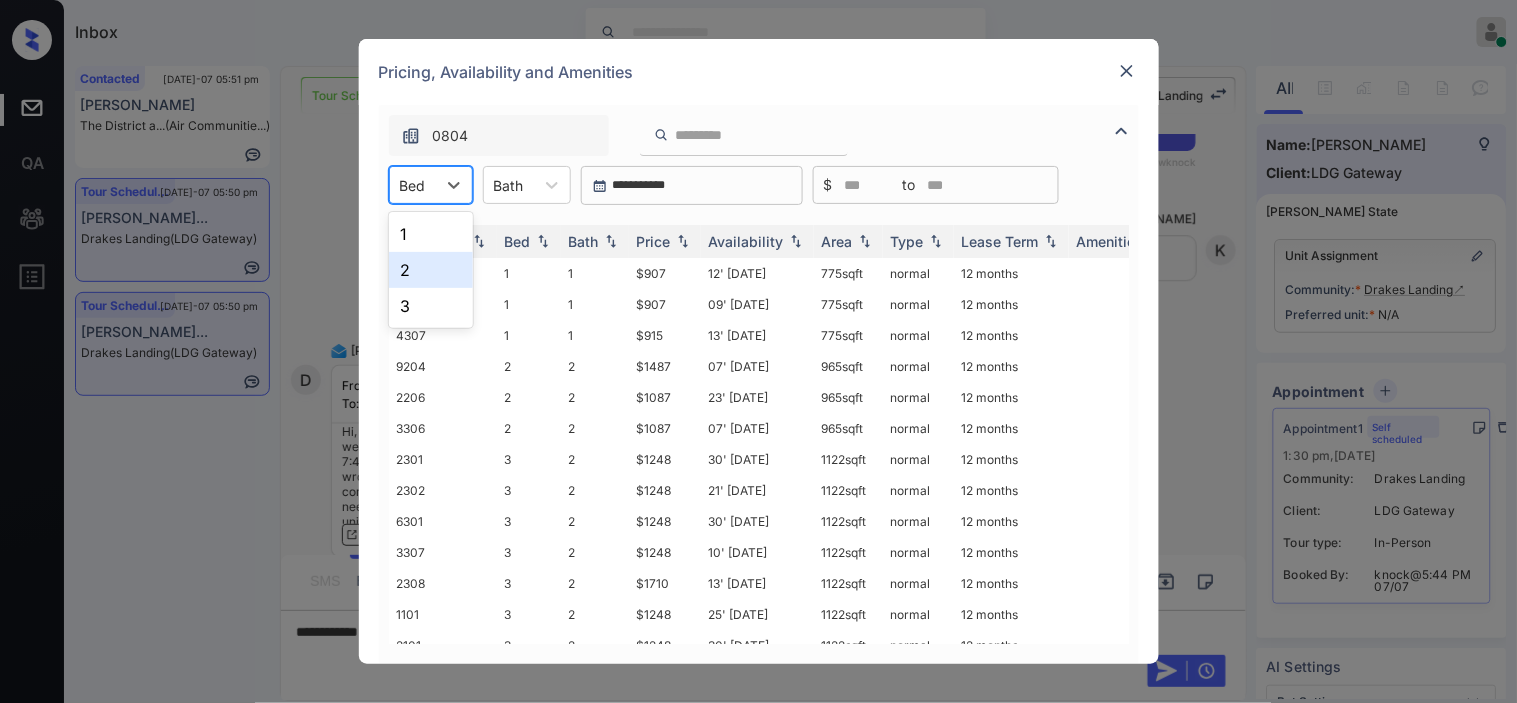 click on "2" at bounding box center [431, 270] 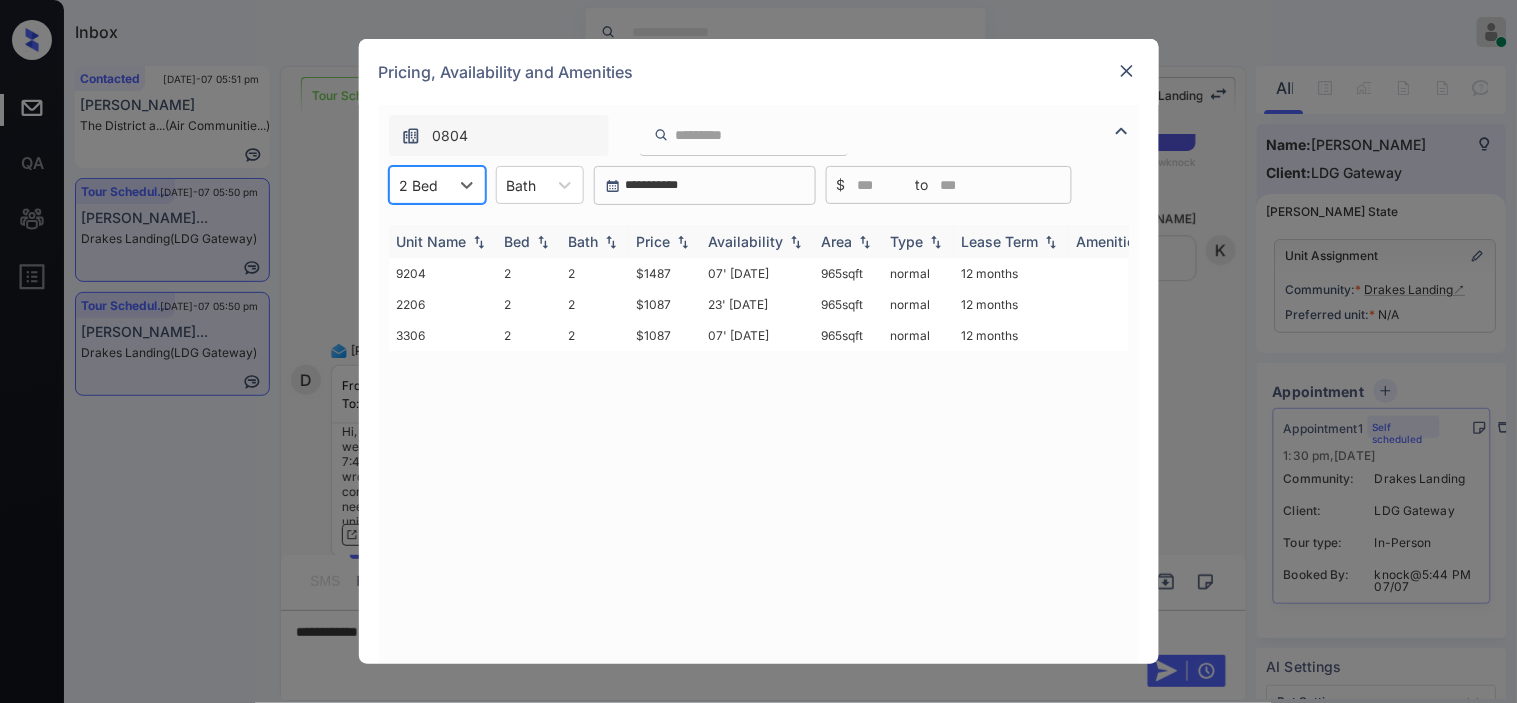 click on "Price" at bounding box center [665, 241] 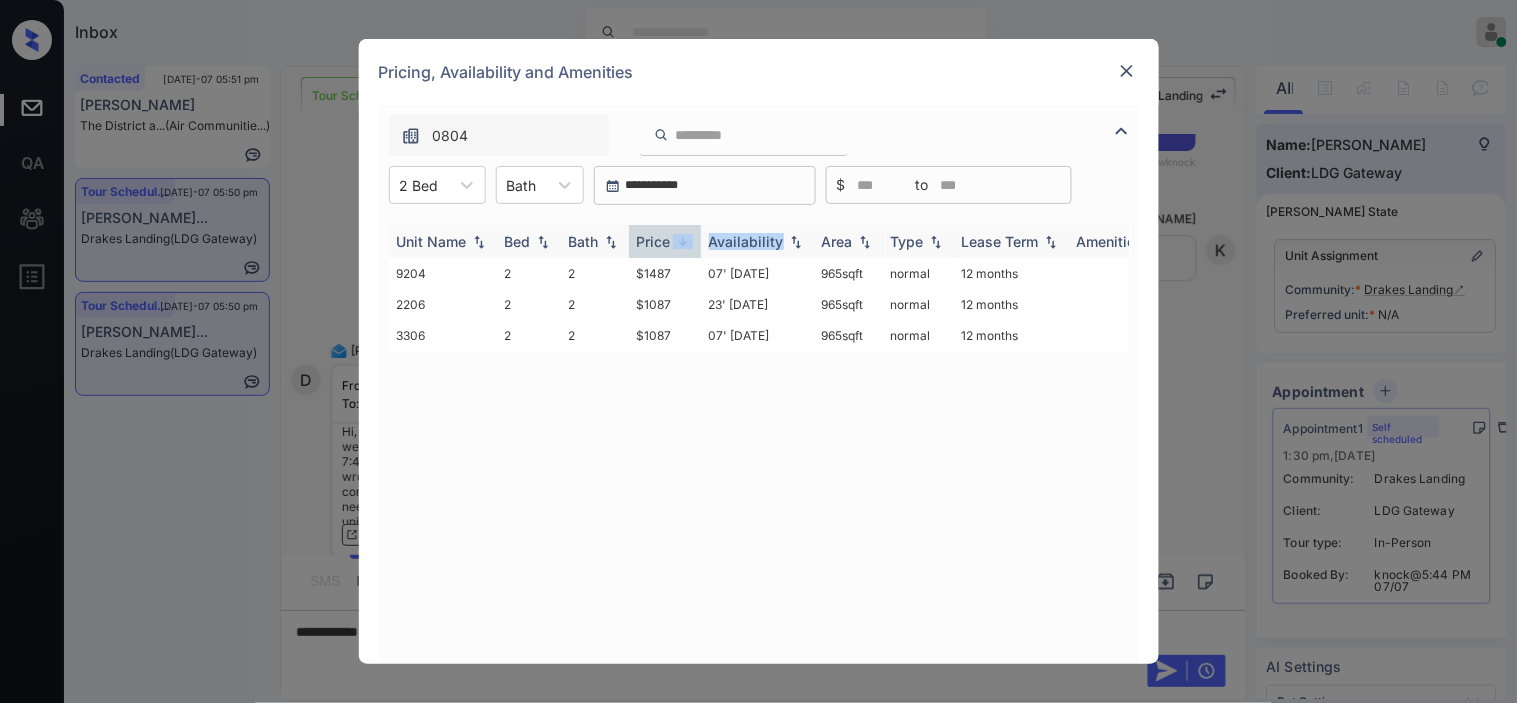 click on "Price" at bounding box center [665, 241] 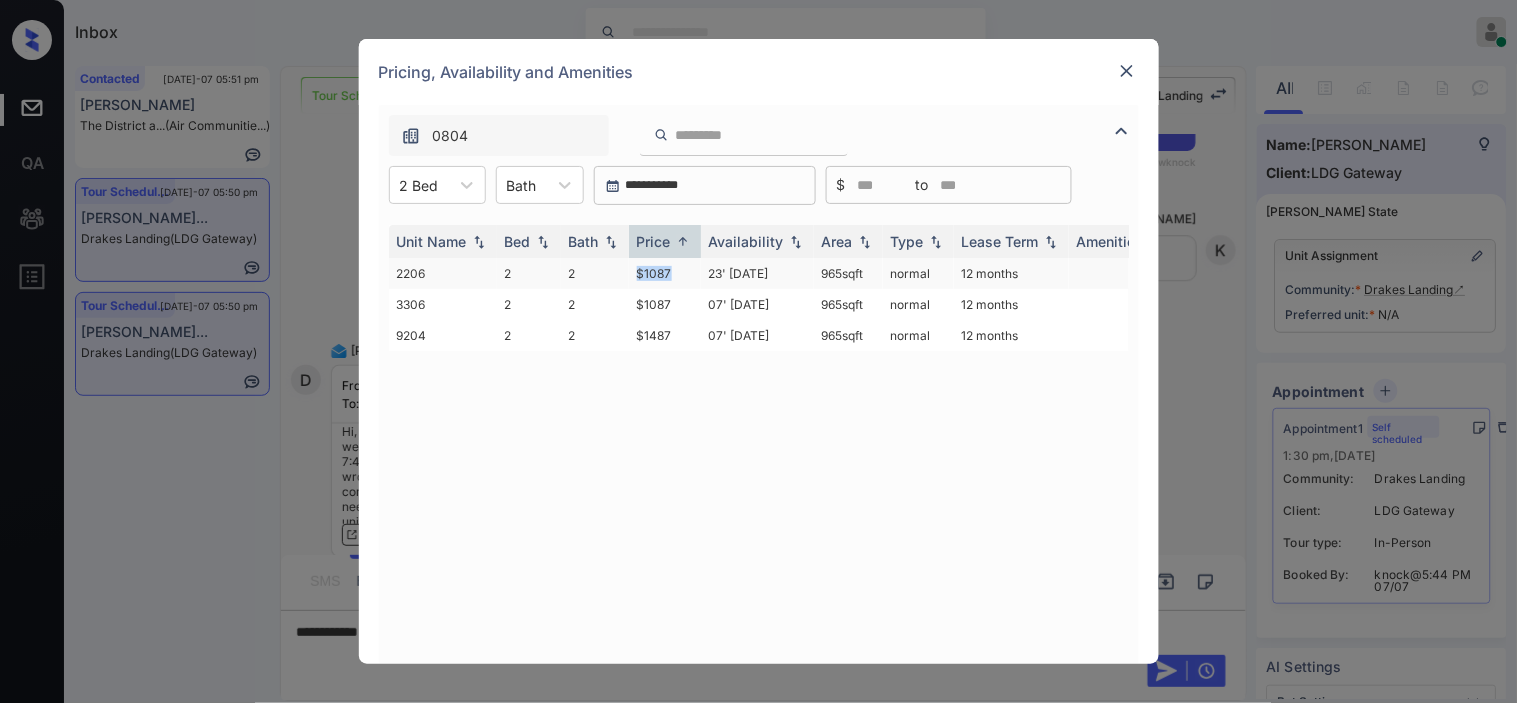 drag, startPoint x: 627, startPoint y: 274, endPoint x: 688, endPoint y: 271, distance: 61.073727 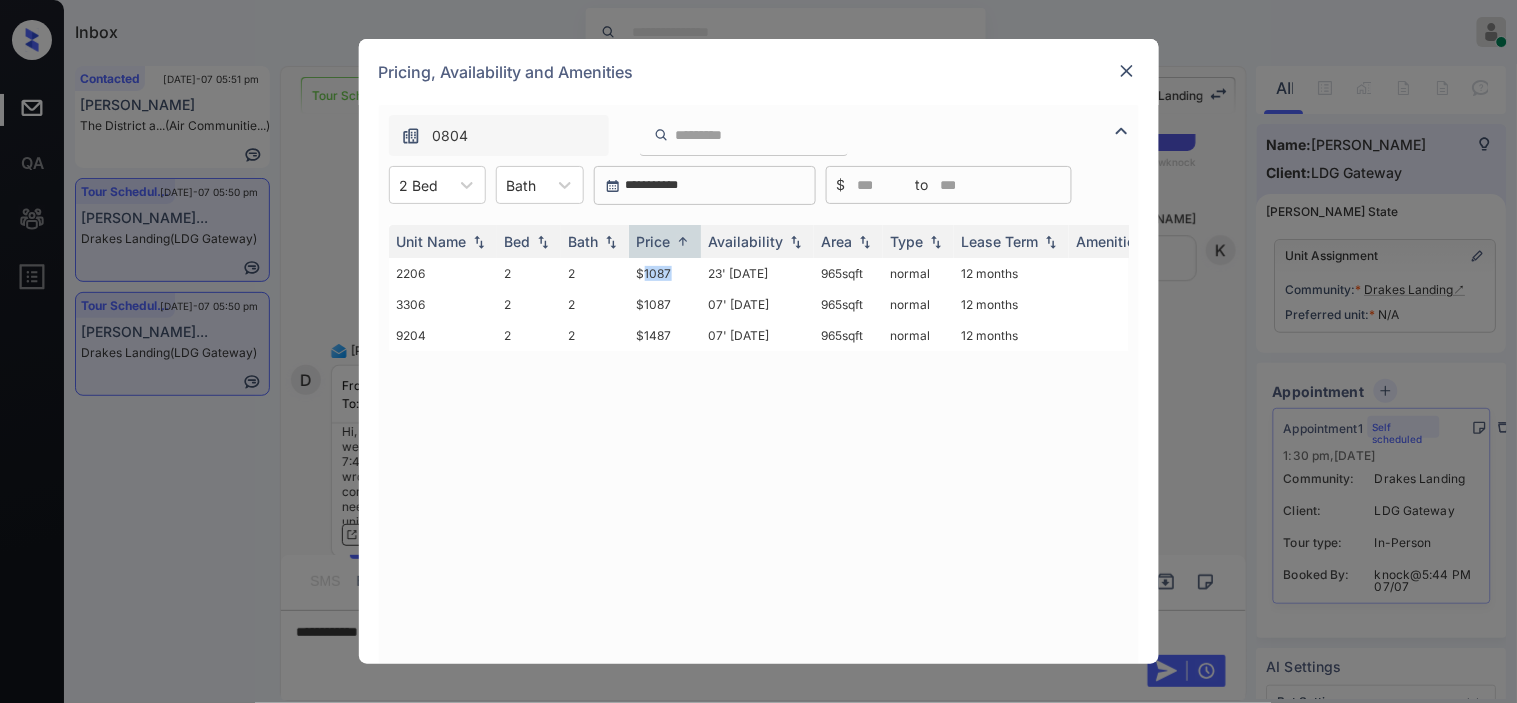 drag, startPoint x: 664, startPoint y: 274, endPoint x: 995, endPoint y: 206, distance: 337.91272 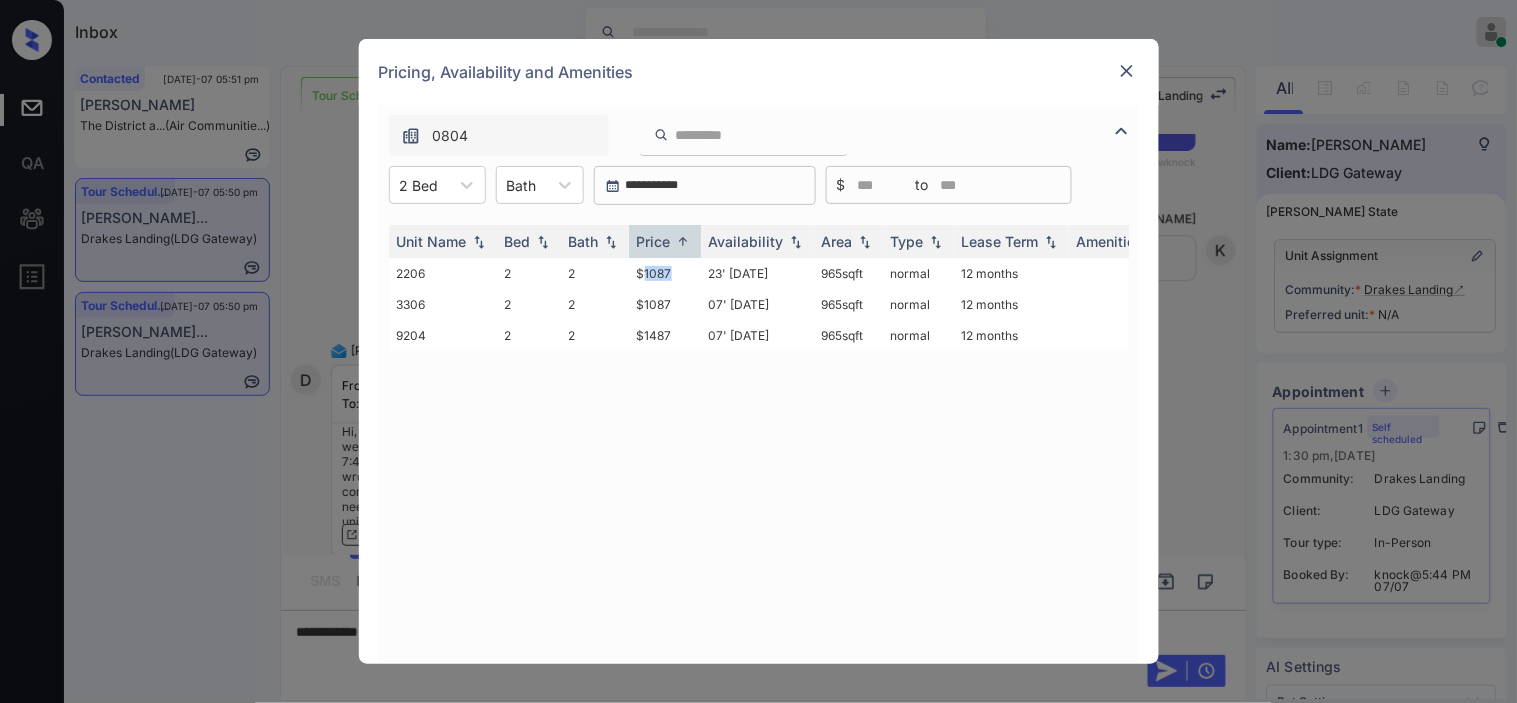 click on "$1087" at bounding box center [665, 273] 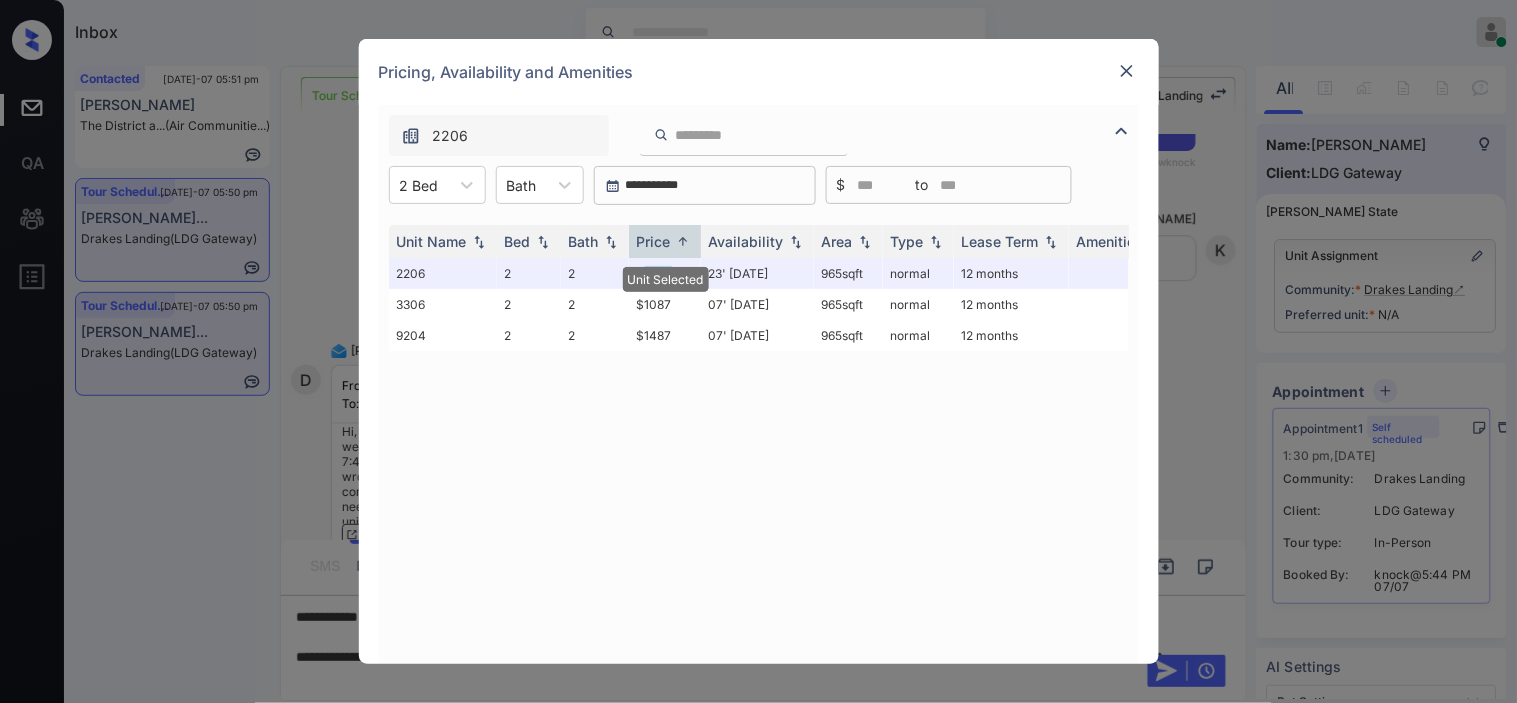 click on "Pricing, Availability and Amenities" at bounding box center [759, 72] 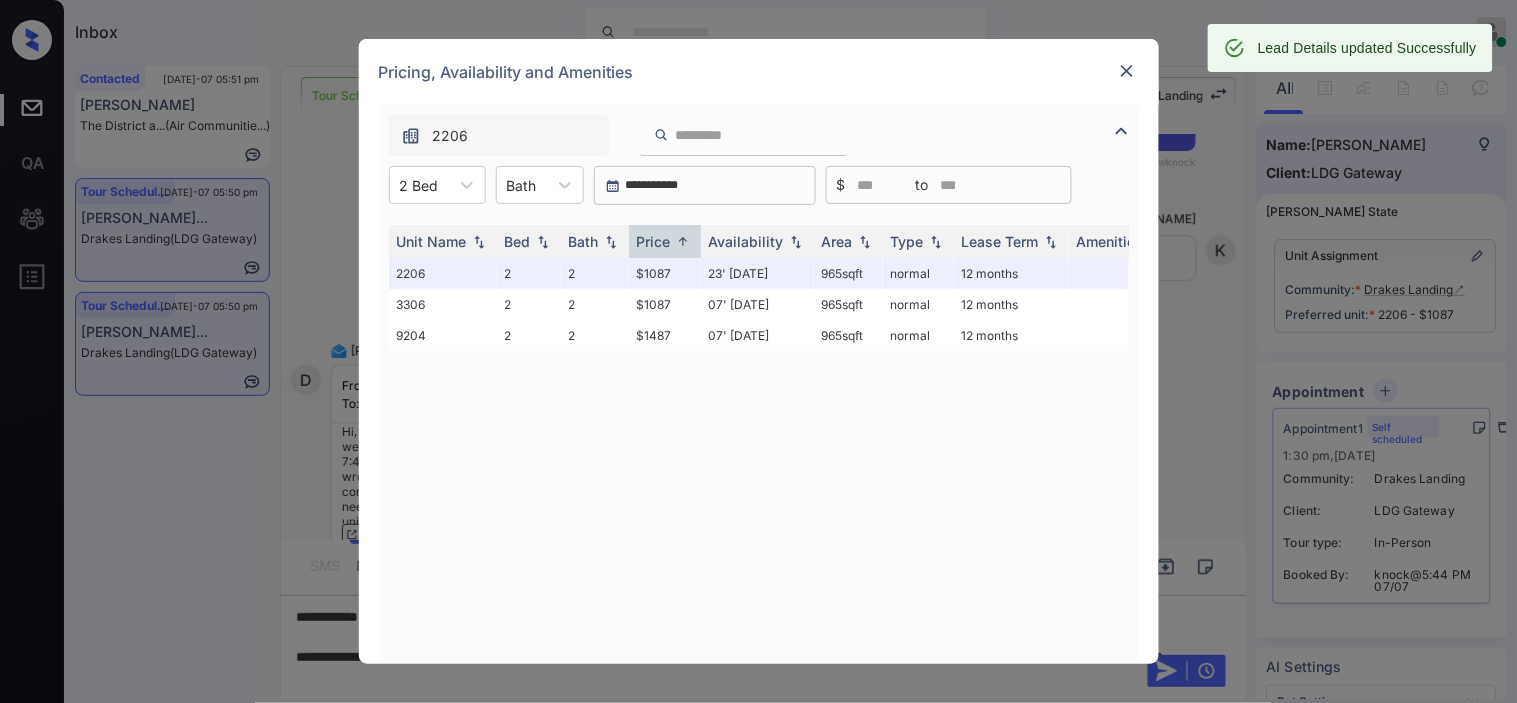click at bounding box center [1127, 71] 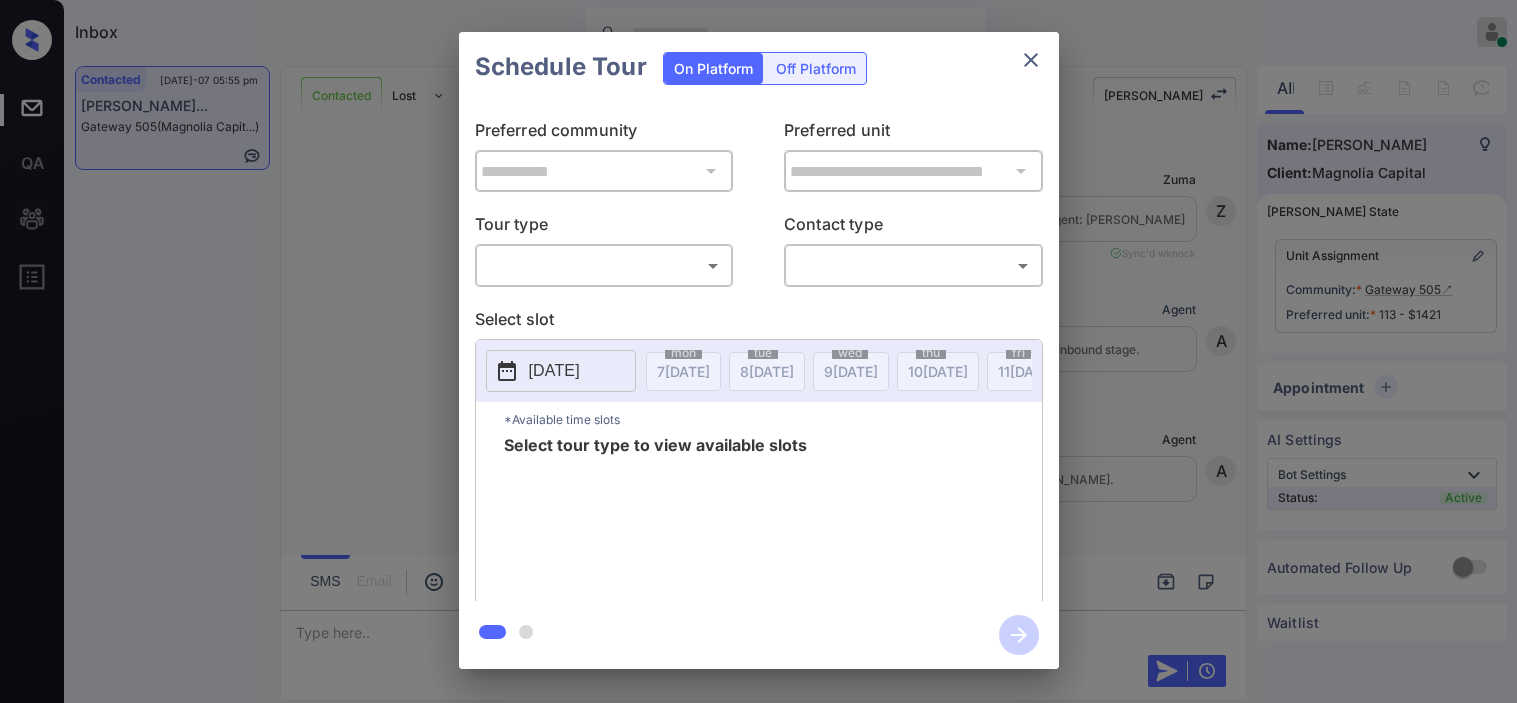 click on "Inbox [PERSON_NAME] Online Set yourself   offline Set yourself   on break Profile Switch to  dark  mode Sign out Contacted [DATE]-07 05:55 pm   [PERSON_NAME]... Gateway 505  (Magnolia Capit...) Contacted Lost Lead Sentiment: Angry Upon sliding the acknowledgement:  Lead will move to lost stage. * ​ SMS and call option will be set to opt out. AFM will be turned off for the lead. [PERSON_NAME] New Message [PERSON_NAME] Lead transferred to leasing agent: [PERSON_NAME] [DATE] 10:21 pm  Sync'd w  knock Z New Message Agent Lead created via webhook in Inbound stage. [DATE] 10:21 pm A New Message Agent AFM Request sent to [PERSON_NAME]. [DATE] 10:21 pm A New Message Agent Notes Note: Structured Note:
Move In Date: [DATE]
[DATE] 10:21 pm A New Message [PERSON_NAME] Lead Details Updated
Move In Date:  [DATE]
[DATE] 10:21 pm K New Message [PERSON_NAME] [DATE] 10:22 pm   | SmarterAFMV2Sms  Sync'd w  knock K New Message [PERSON_NAME] Lead archived by [PERSON_NAME]! [DATE] 10:22 pm K New Message [PERSON_NAME]   knock D" at bounding box center (758, 351) 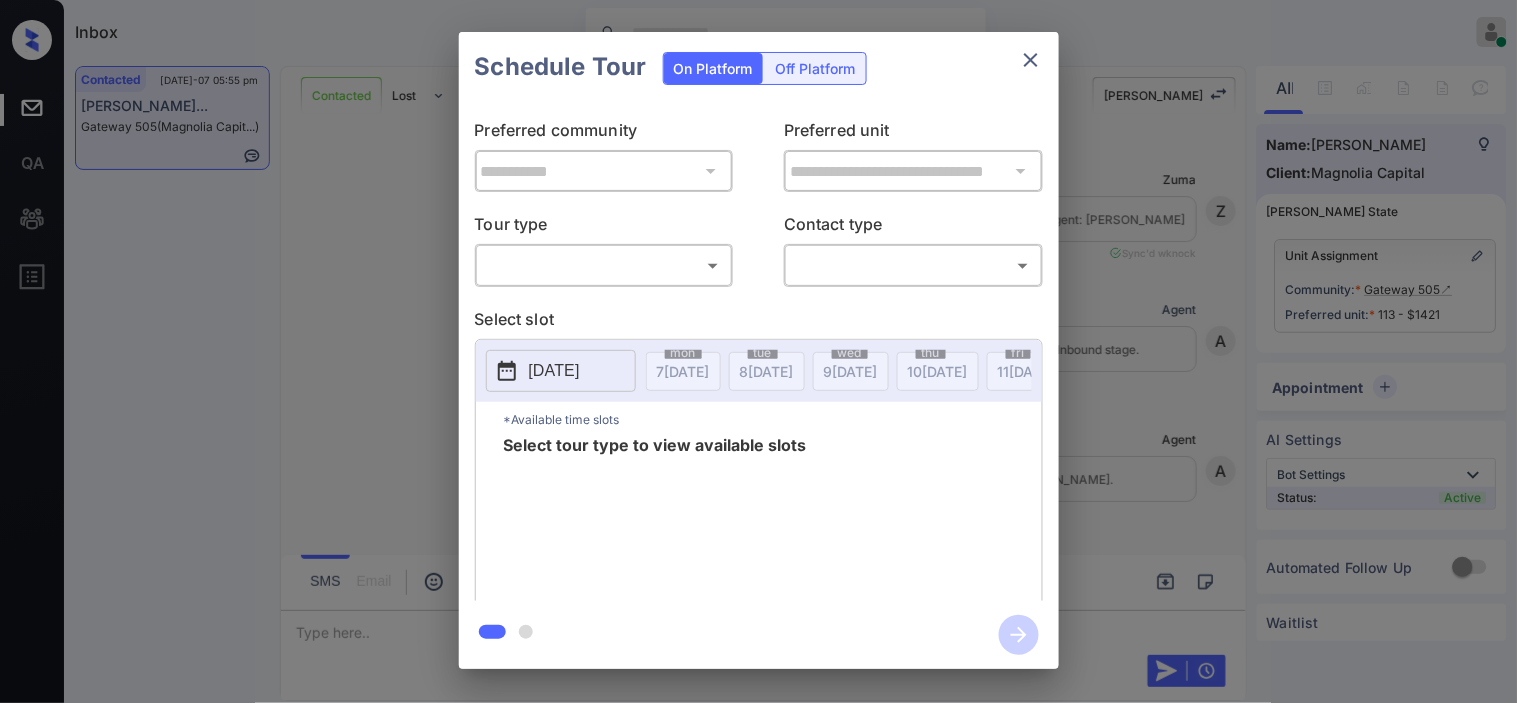 scroll, scrollTop: 1942, scrollLeft: 0, axis: vertical 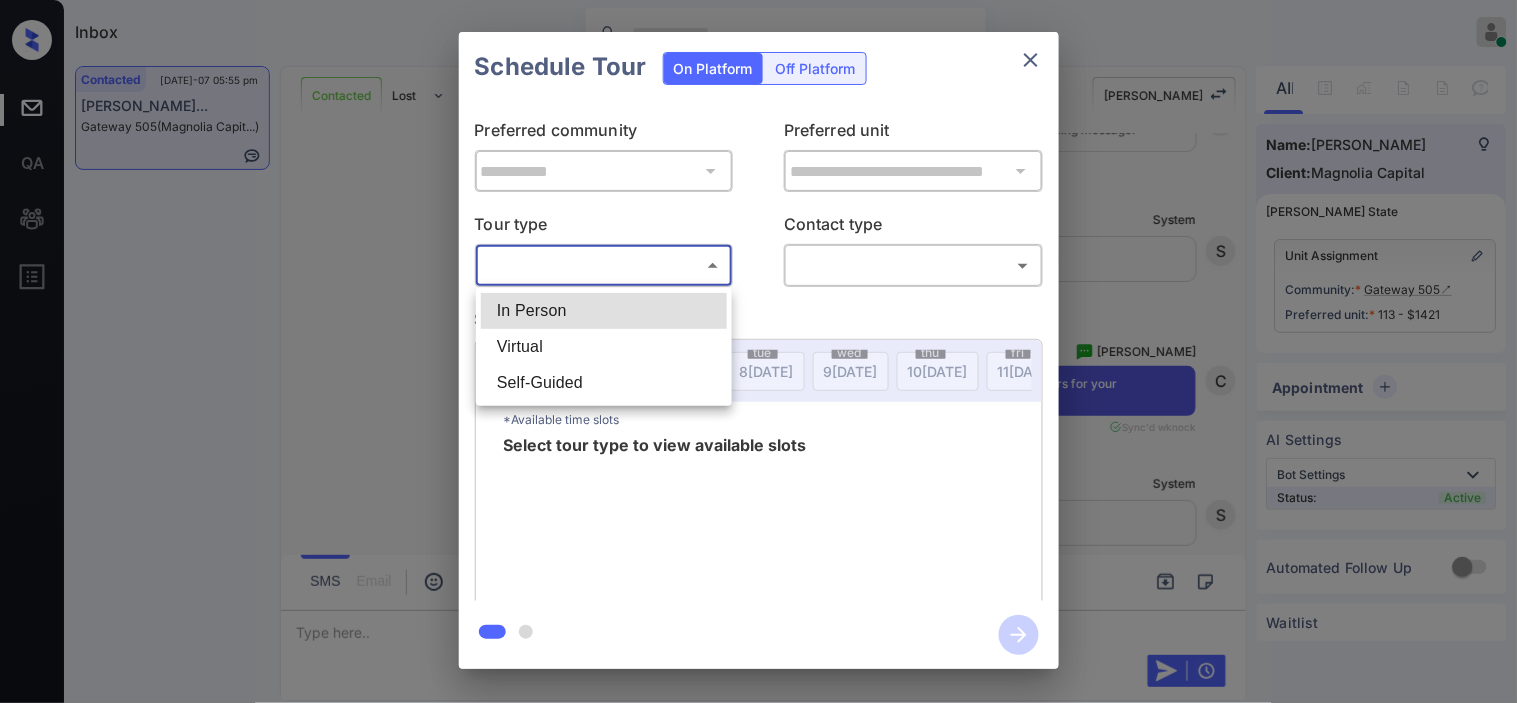 click on "Virtual" at bounding box center [604, 347] 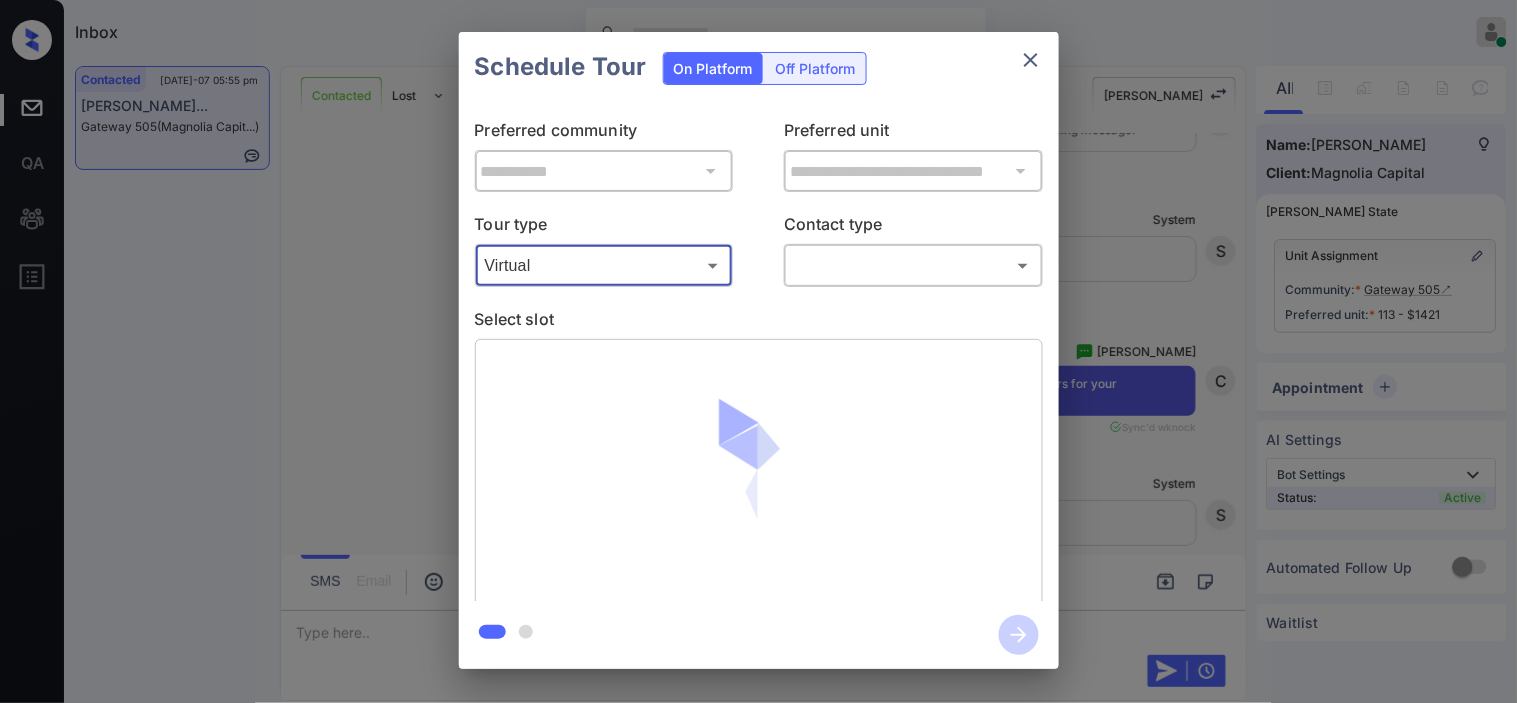 click on "**********" at bounding box center [758, 350] 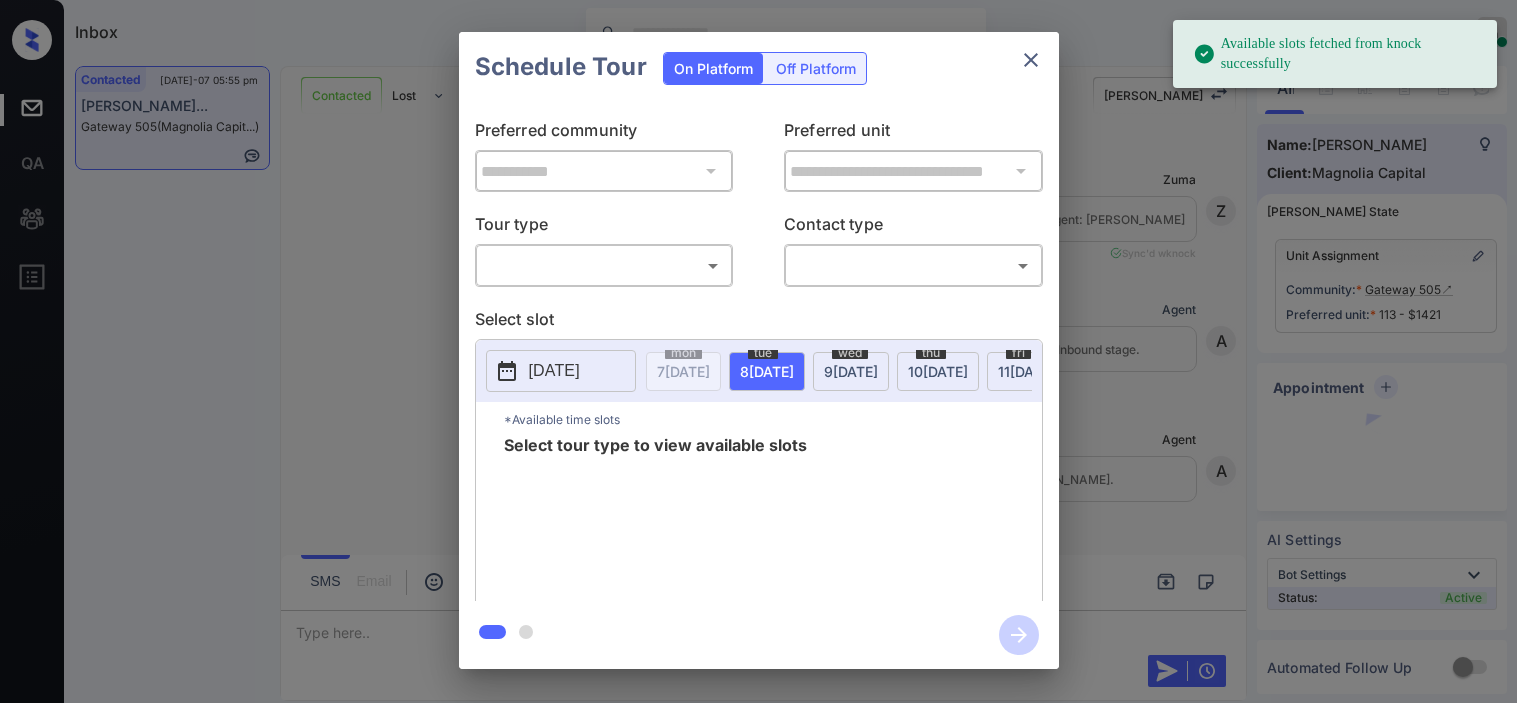 scroll, scrollTop: 0, scrollLeft: 0, axis: both 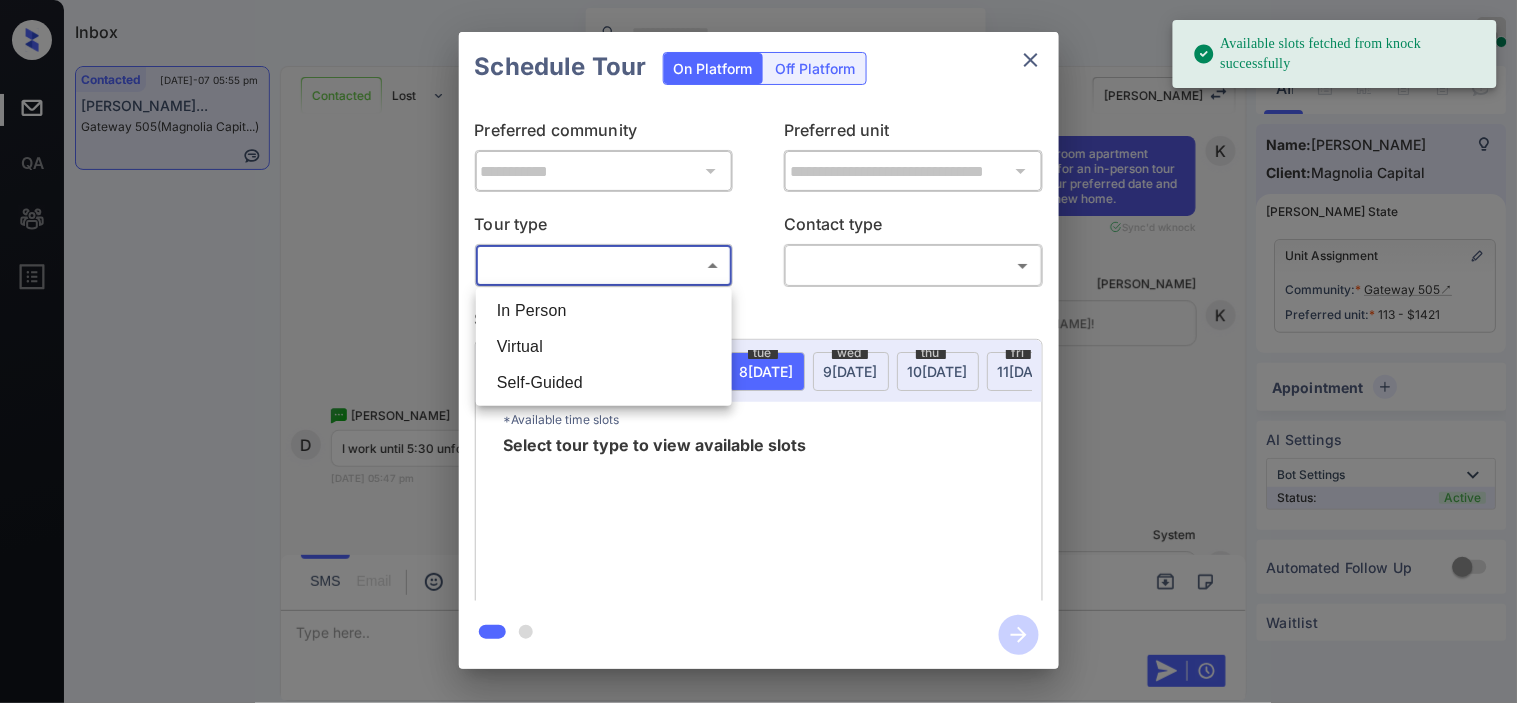 click on "Available slots fetched from knock successfully Inbox [PERSON_NAME] Online Set yourself   offline Set yourself   on break Profile Switch to  dark  mode Sign out Contacted [DATE]-07 05:55 pm   [PERSON_NAME]... Gateway 505  (Magnolia Capit...) Contacted Lost Lead Sentiment: Angry Upon sliding the acknowledgement:  Lead will move to lost stage. * ​ SMS and call option will be set to opt out. AFM will be turned off for the lead. [PERSON_NAME] New Message [PERSON_NAME] Lead transferred to leasing agent: [PERSON_NAME] [DATE] 10:21 pm  Sync'd w  knock Z New Message Agent Lead created via webhook in Inbound stage. [DATE] 10:21 pm A New Message Agent AFM Request sent to [PERSON_NAME]. [DATE] 10:21 pm A New Message Agent Notes Note: Structured Note:
Move In Date: [DATE]
[DATE] 10:21 pm A New Message [PERSON_NAME] Lead Details Updated
Move In Date:  [DATE]
[DATE] 10:21 pm K New Message [PERSON_NAME] [DATE] 10:22 pm   | SmarterAFMV2Sms  Sync'd w  knock K New Message [PERSON_NAME] Lead archived by [PERSON_NAME]! K New Message" at bounding box center (758, 351) 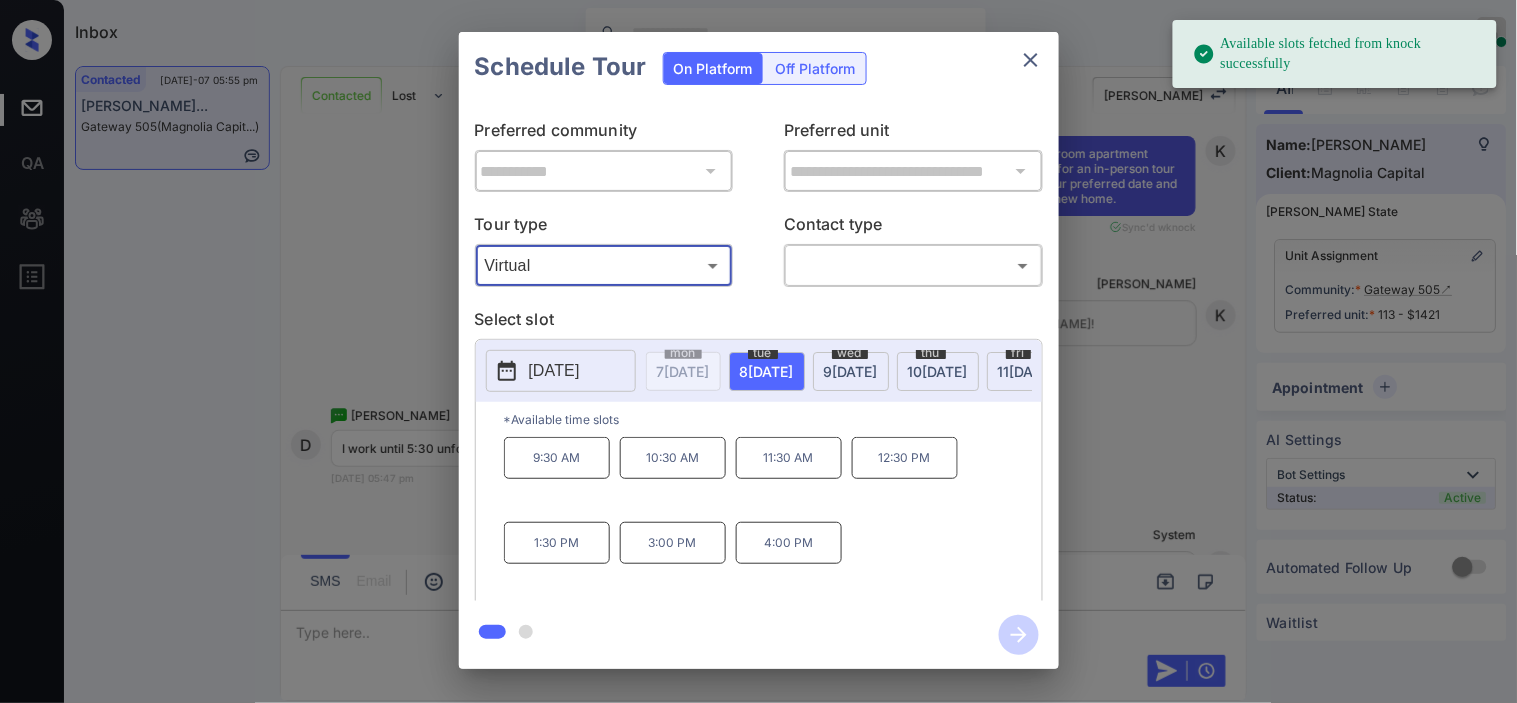 click on "[DATE]" at bounding box center [561, 371] 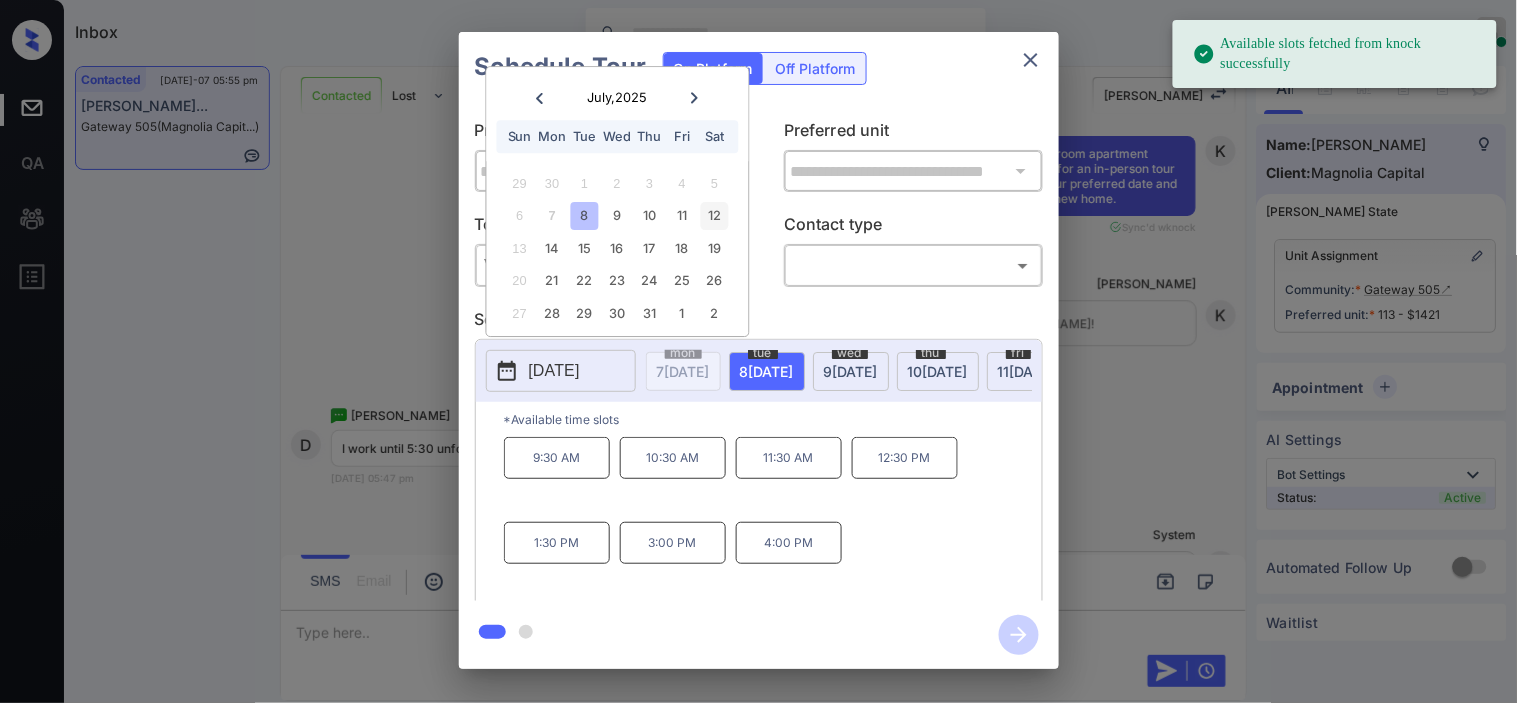 click on "12" at bounding box center [714, 216] 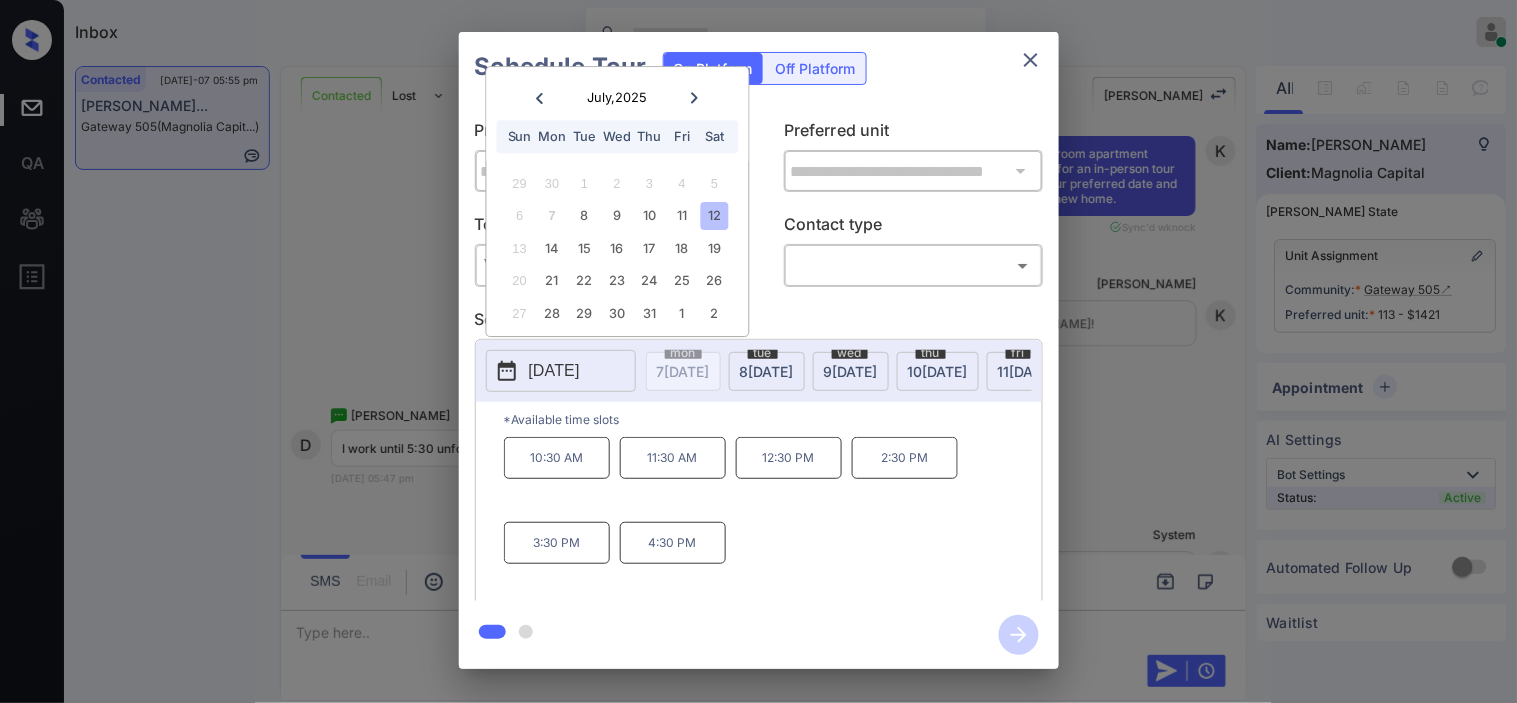 click on "**********" at bounding box center (758, 350) 